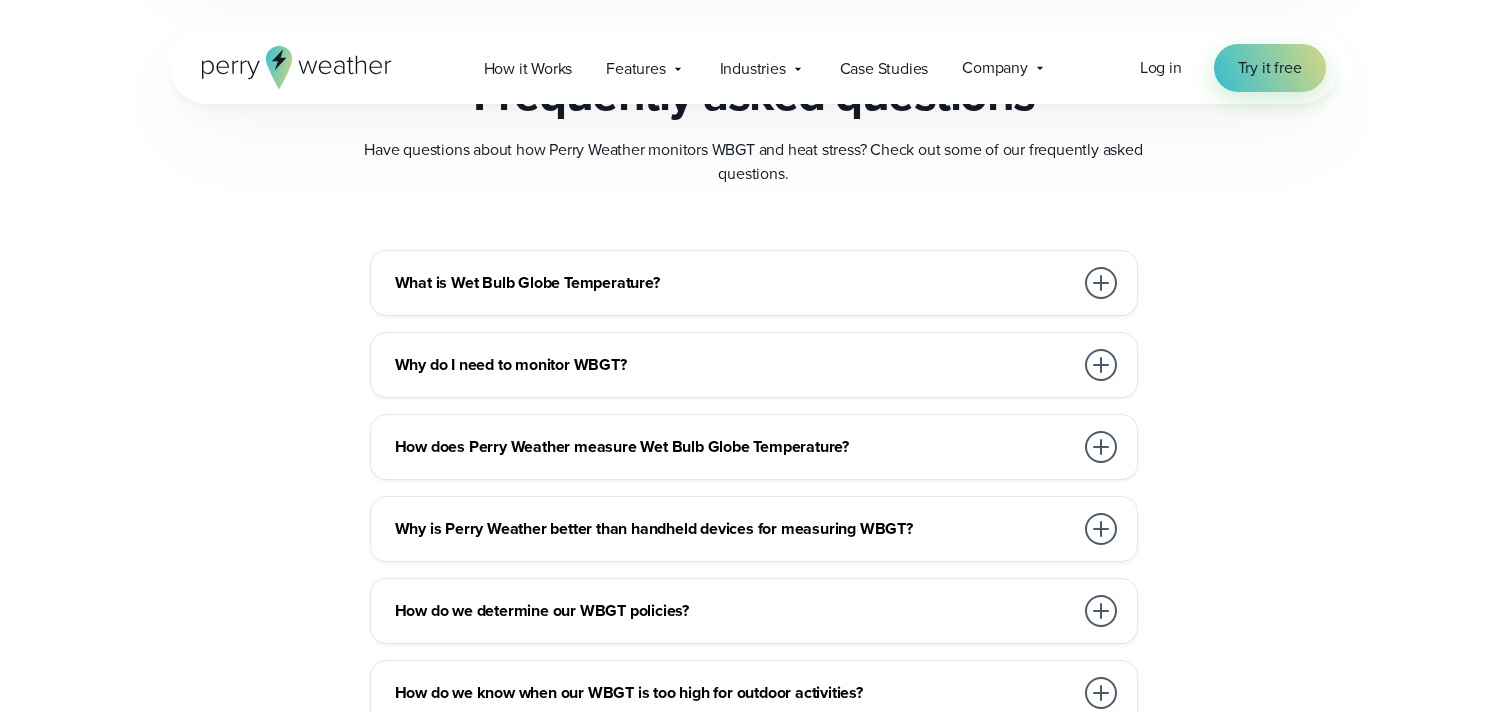 scroll, scrollTop: 5562, scrollLeft: 0, axis: vertical 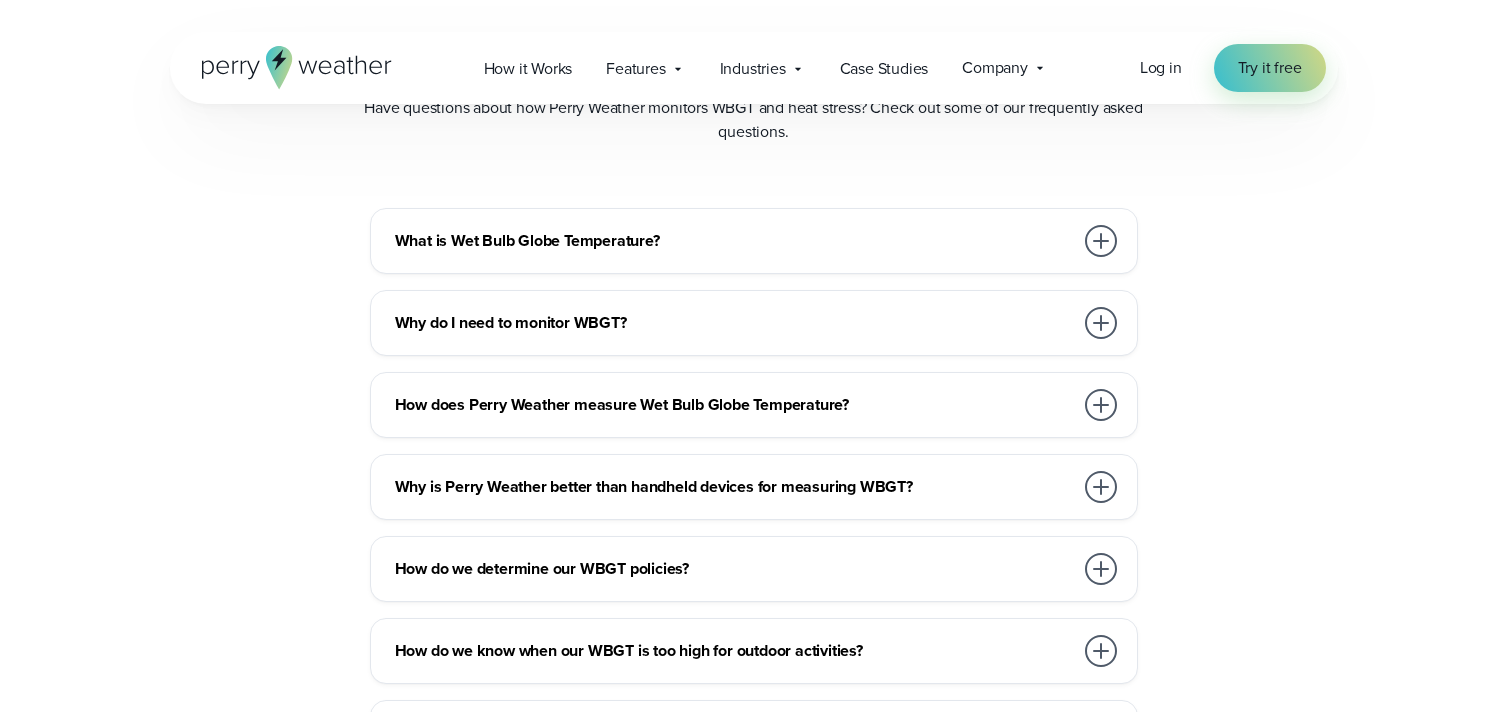 click at bounding box center (1101, 241) 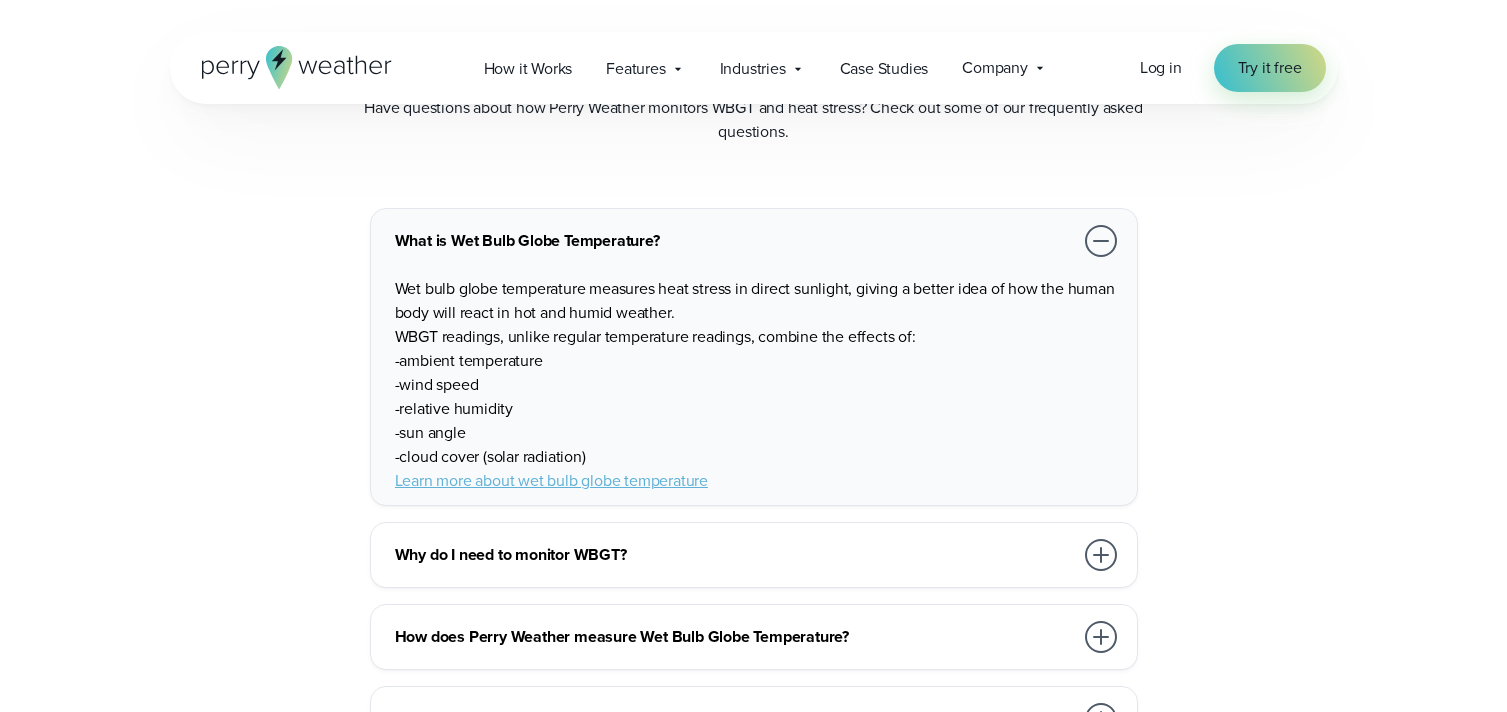 click at bounding box center [1101, 241] 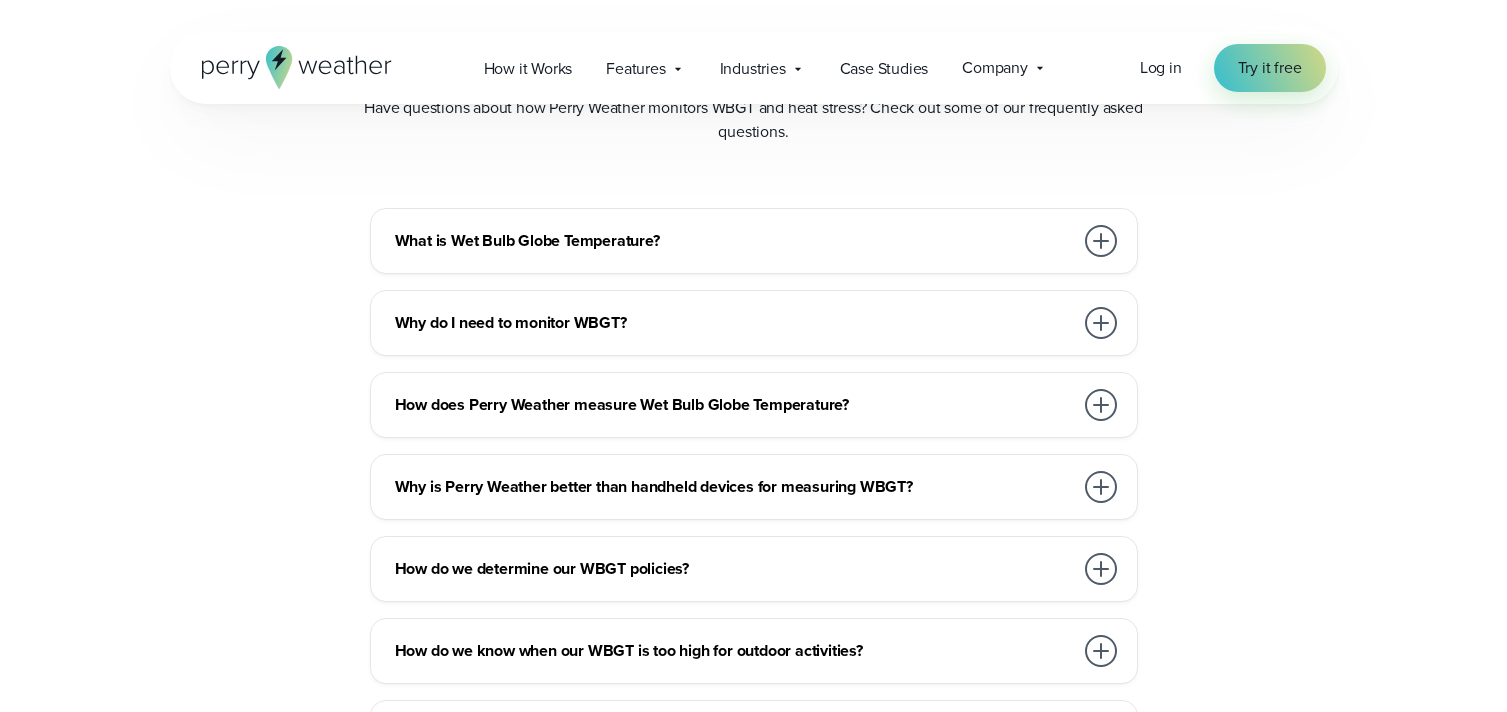 click at bounding box center (1101, 241) 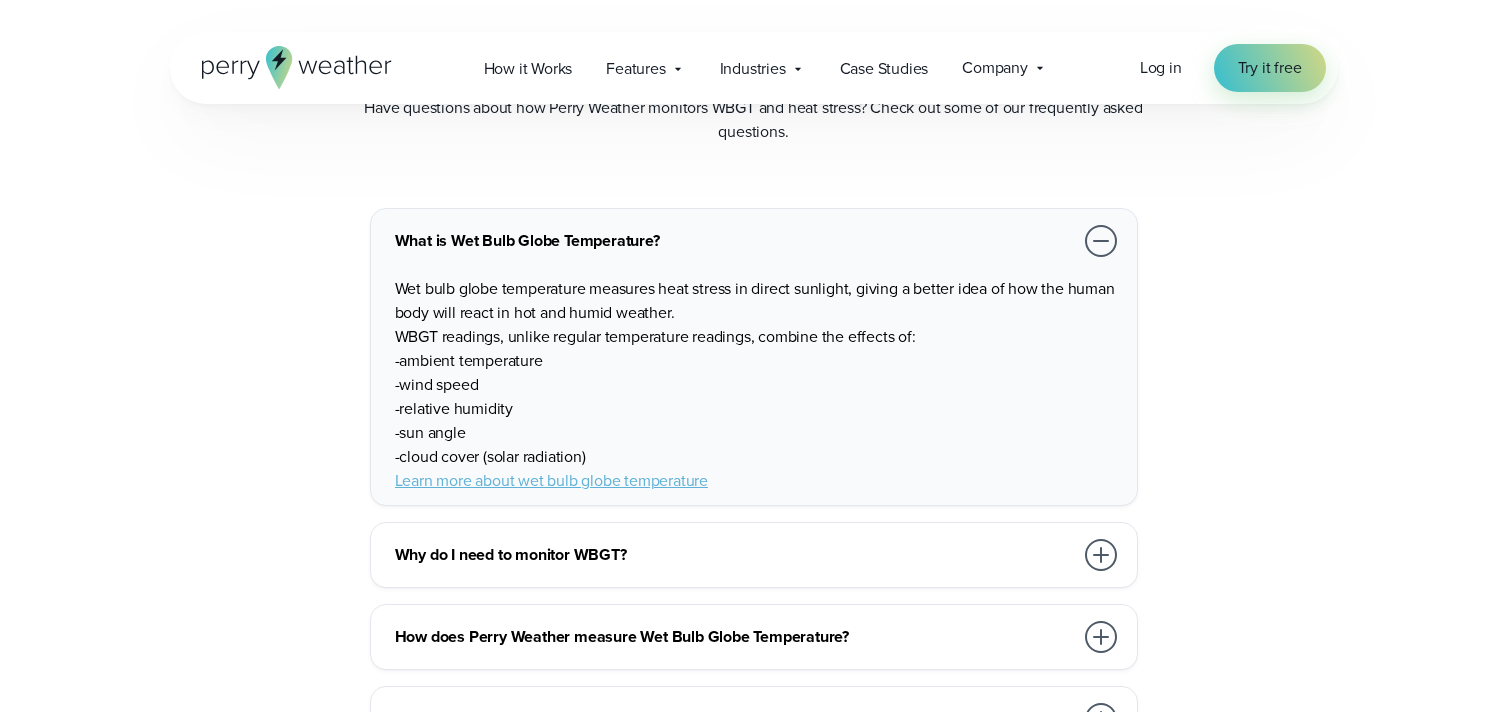 click on "Learn more about wet bulb globe temperature" at bounding box center (551, 480) 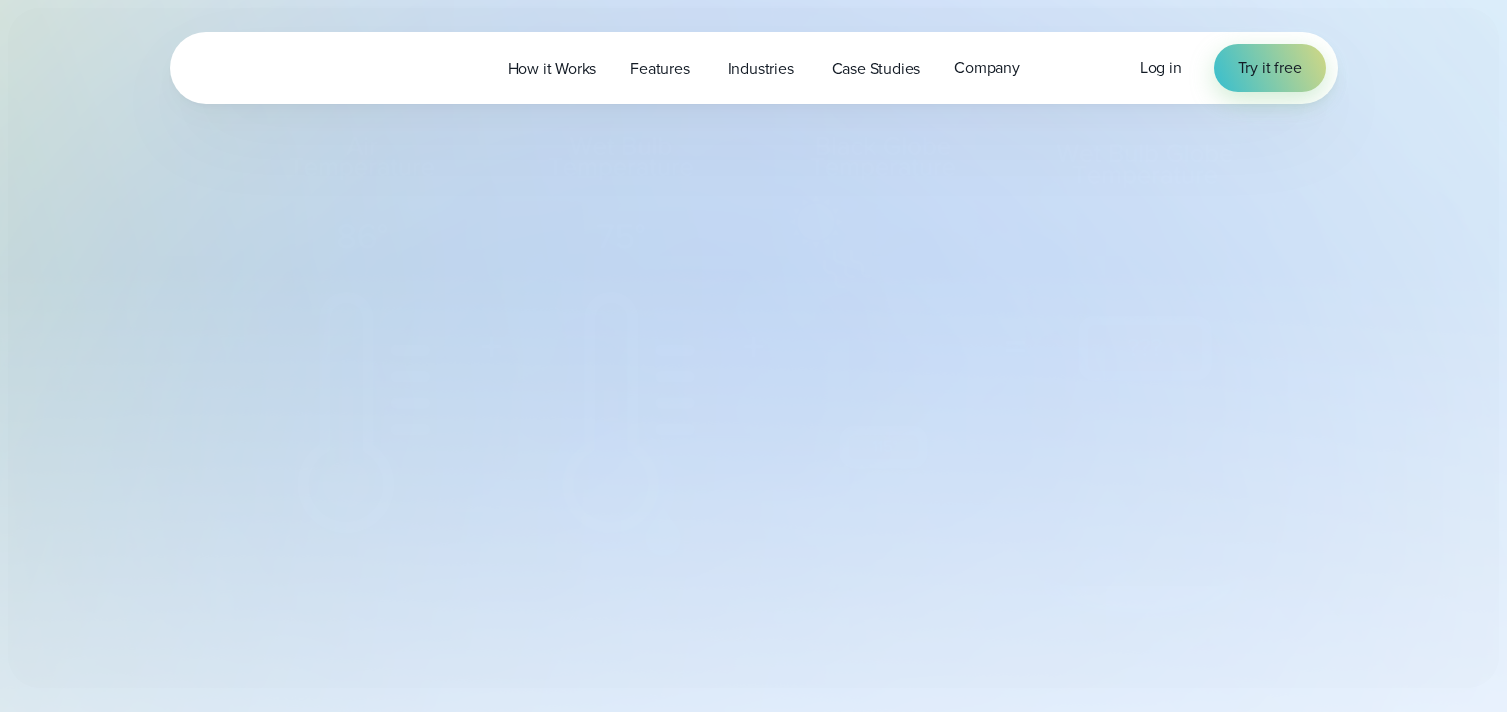 select on "***" 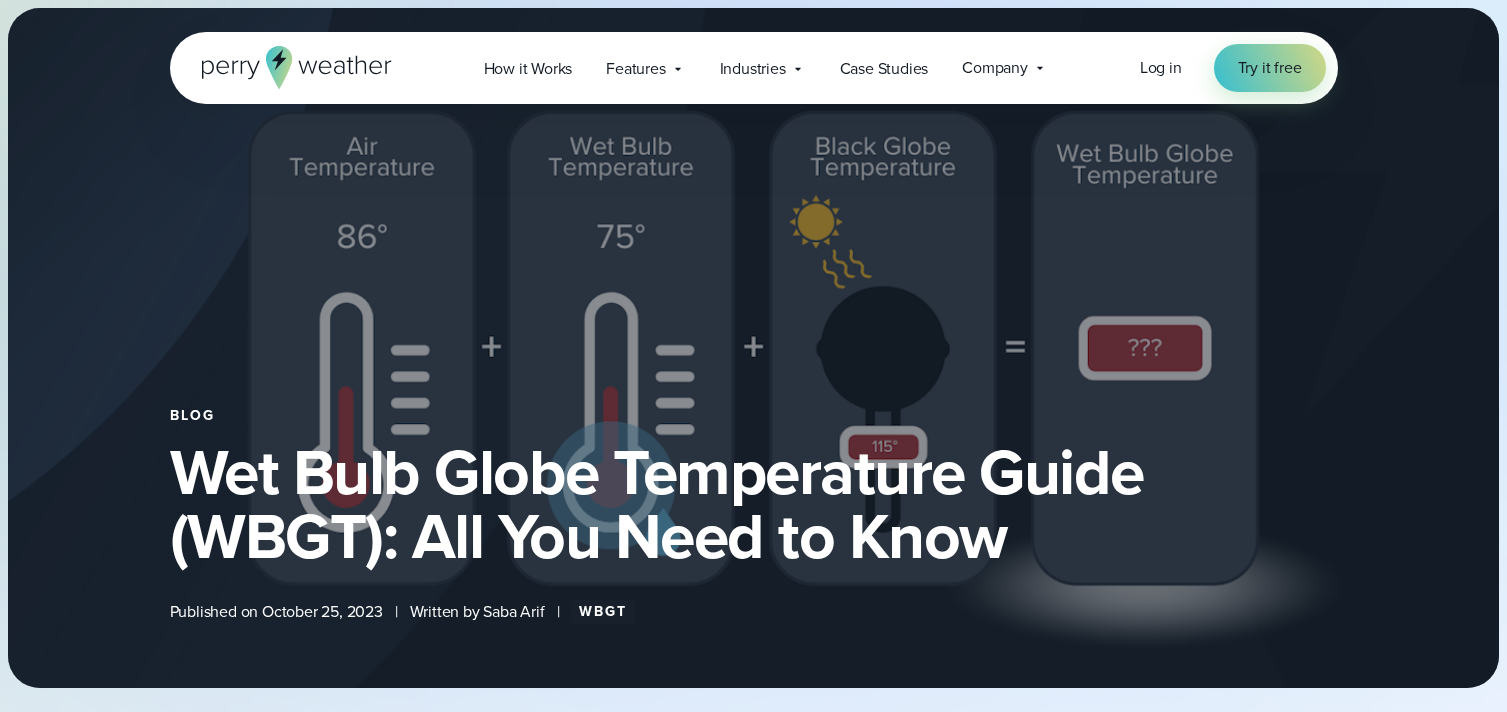 scroll, scrollTop: 622, scrollLeft: 0, axis: vertical 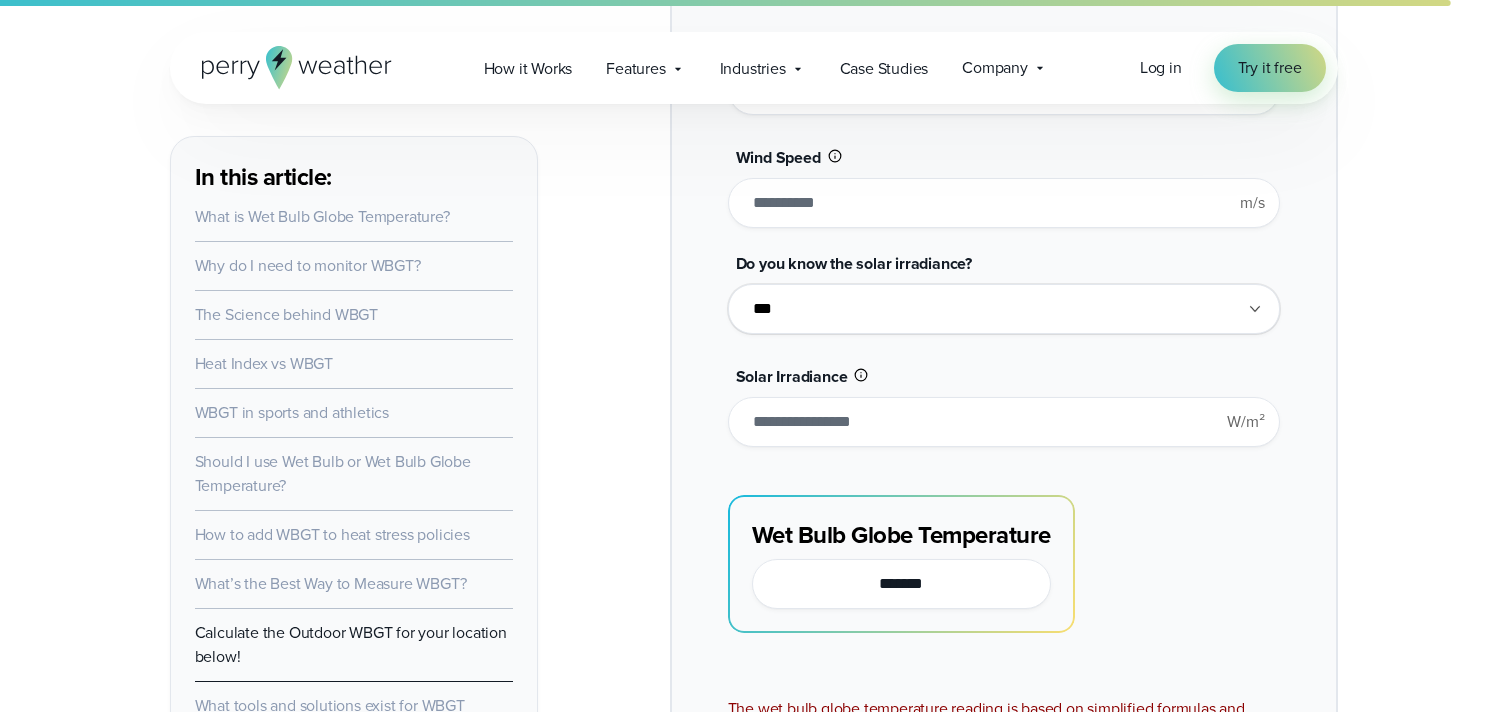 click on "***" at bounding box center (1004, 422) 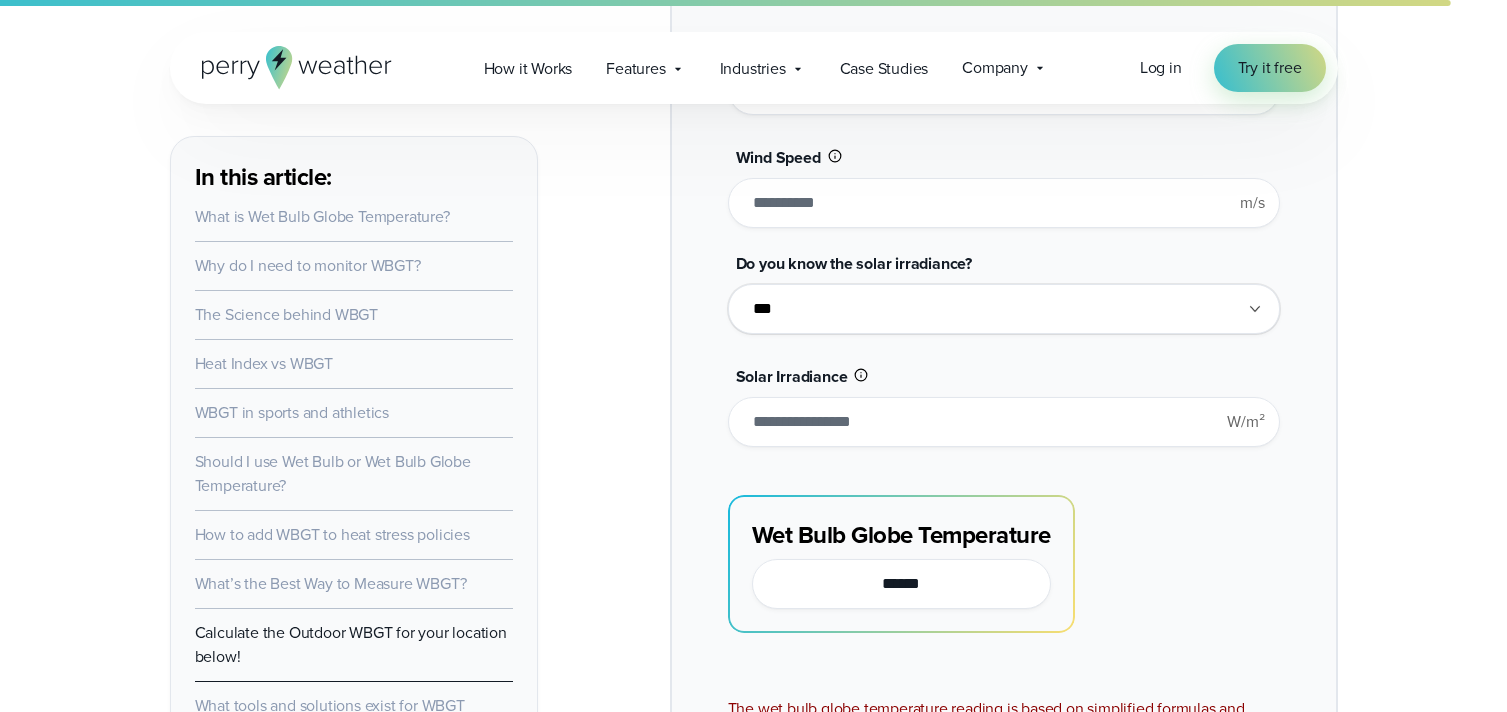 type on "***" 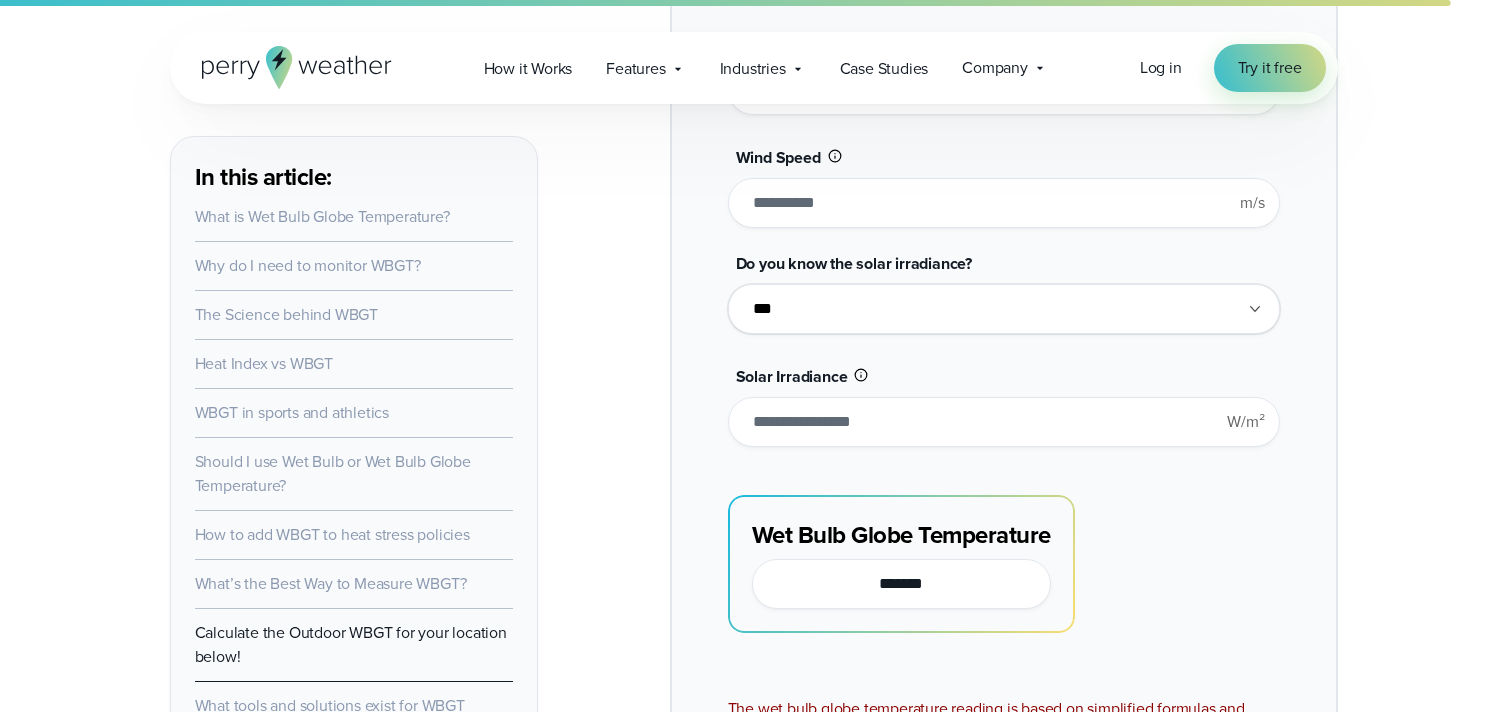 type on "****" 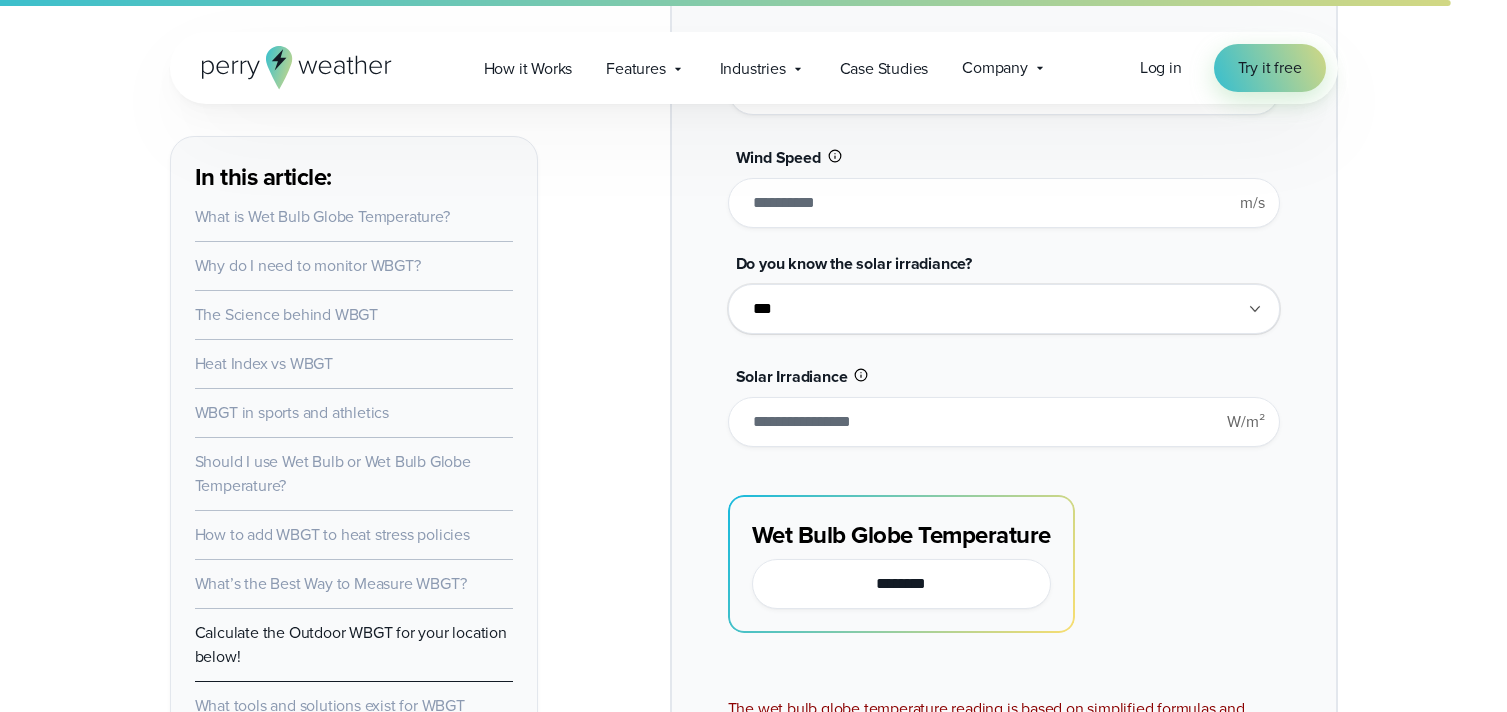 type on "****" 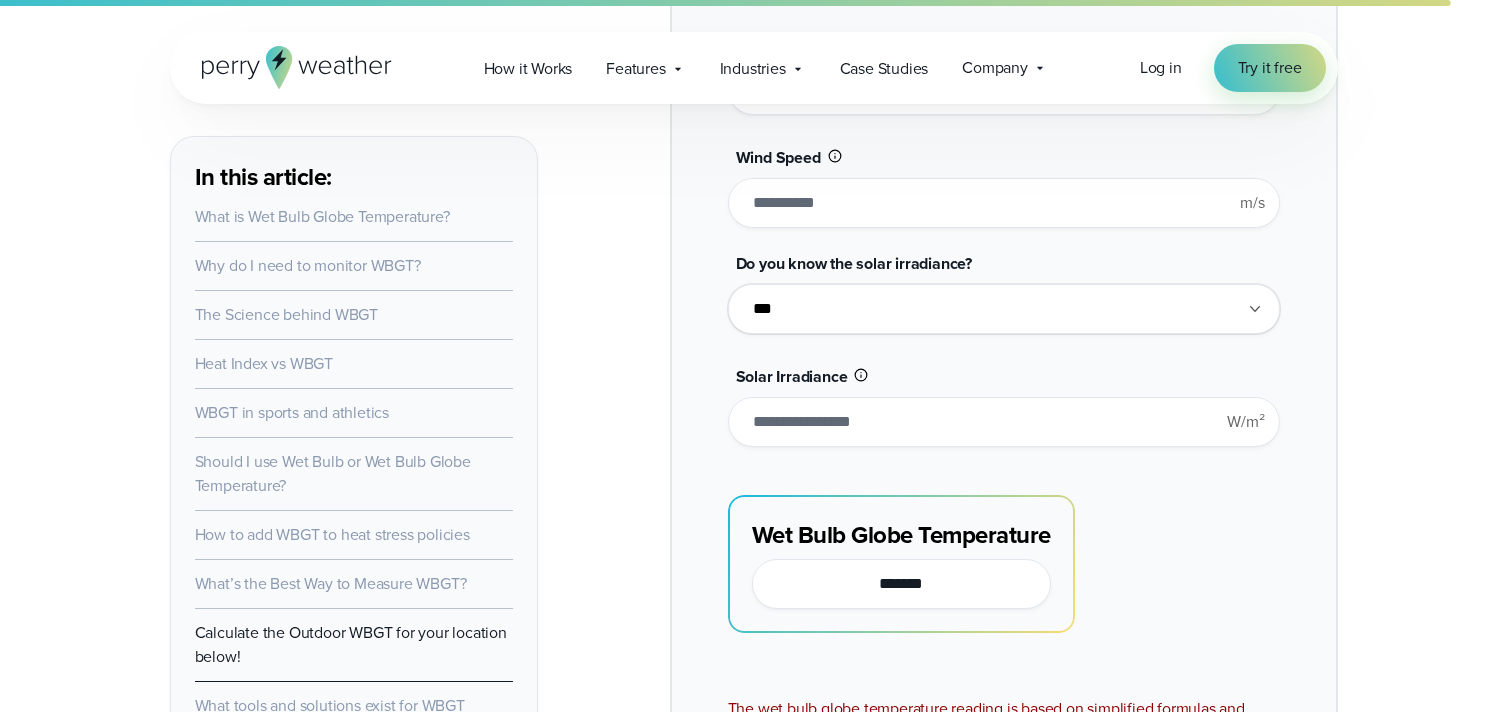 type on "****" 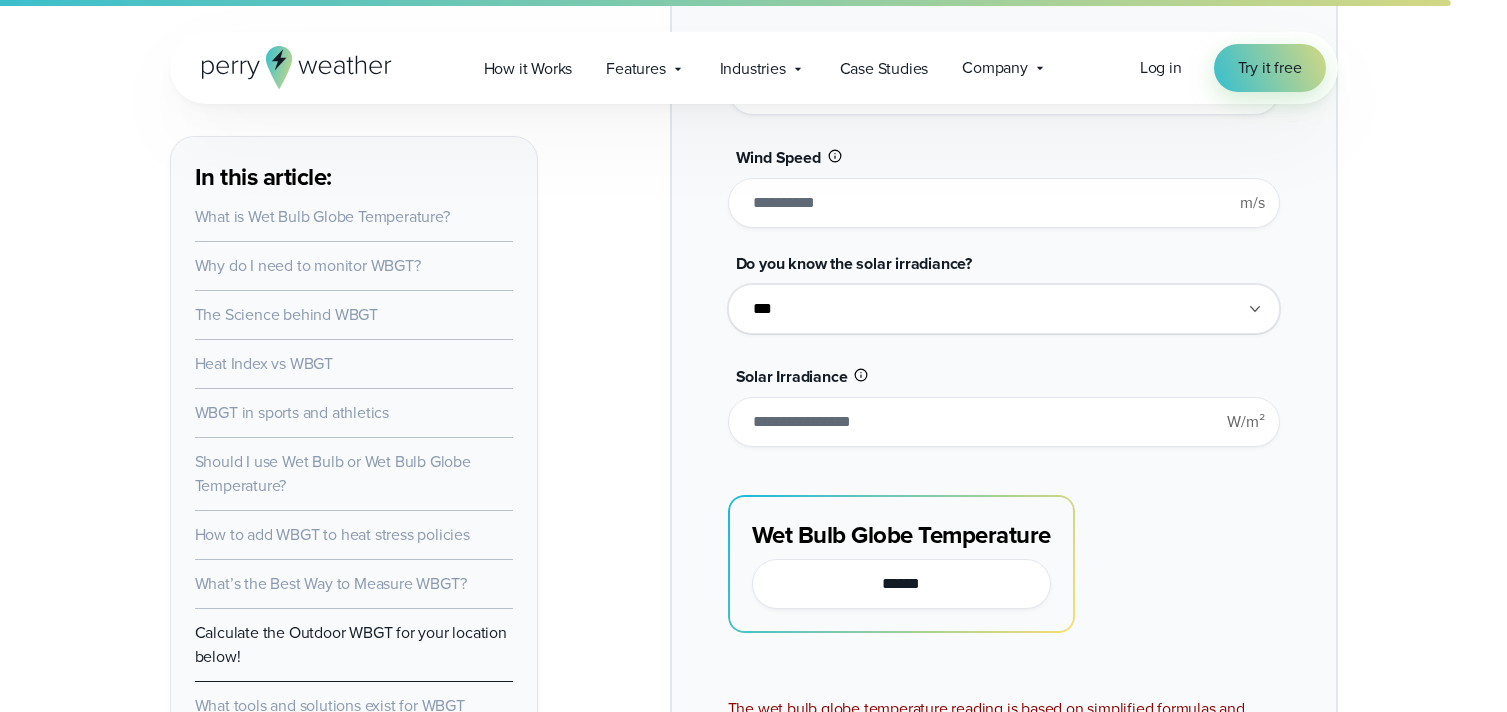 type on "***" 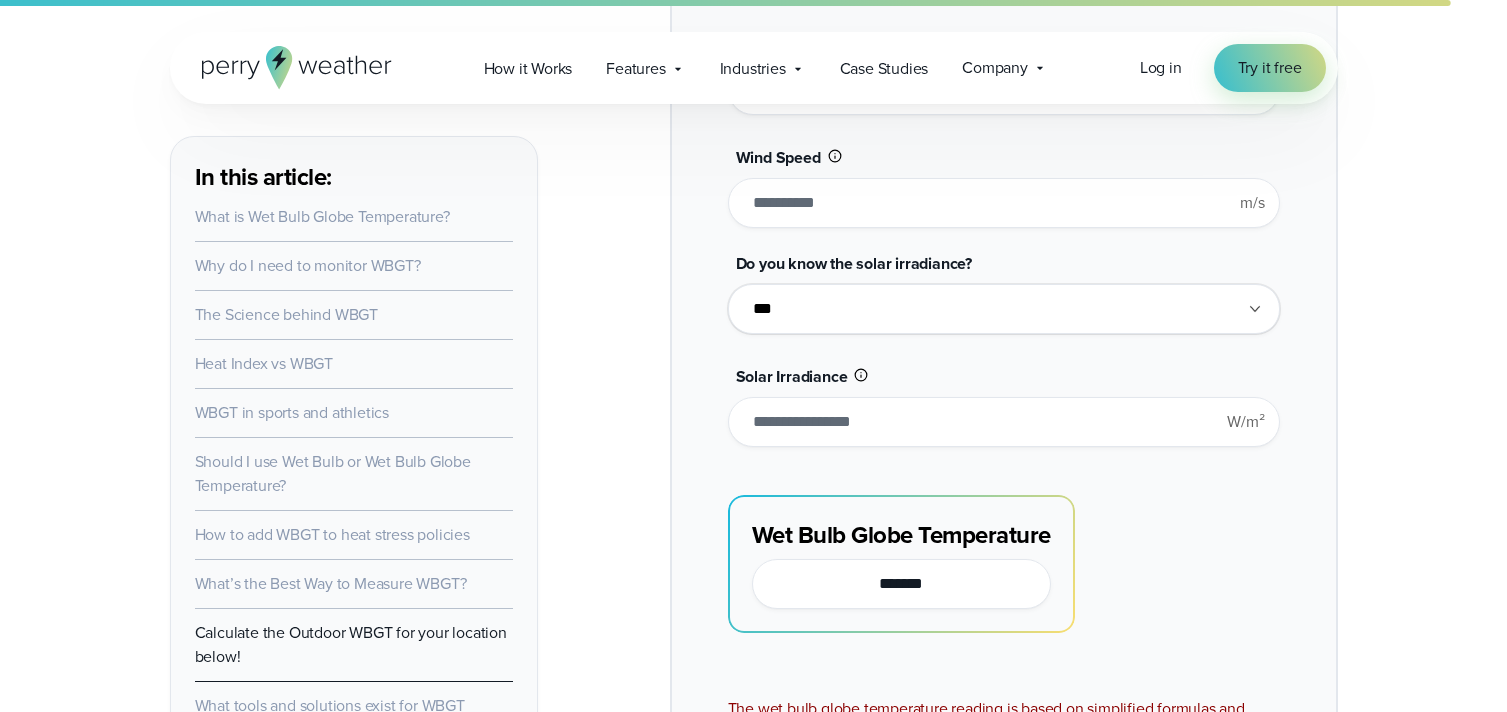 type on "*******" 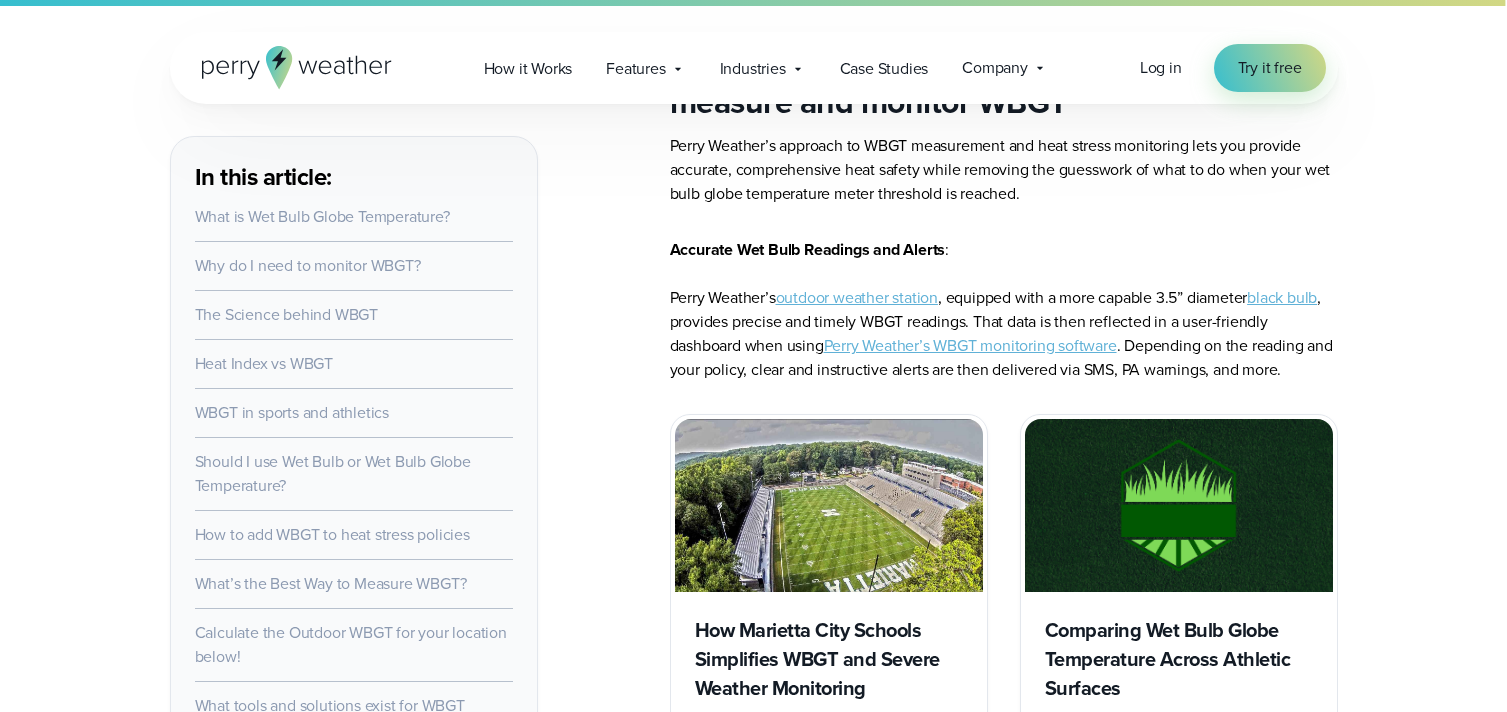 scroll, scrollTop: 12431, scrollLeft: 0, axis: vertical 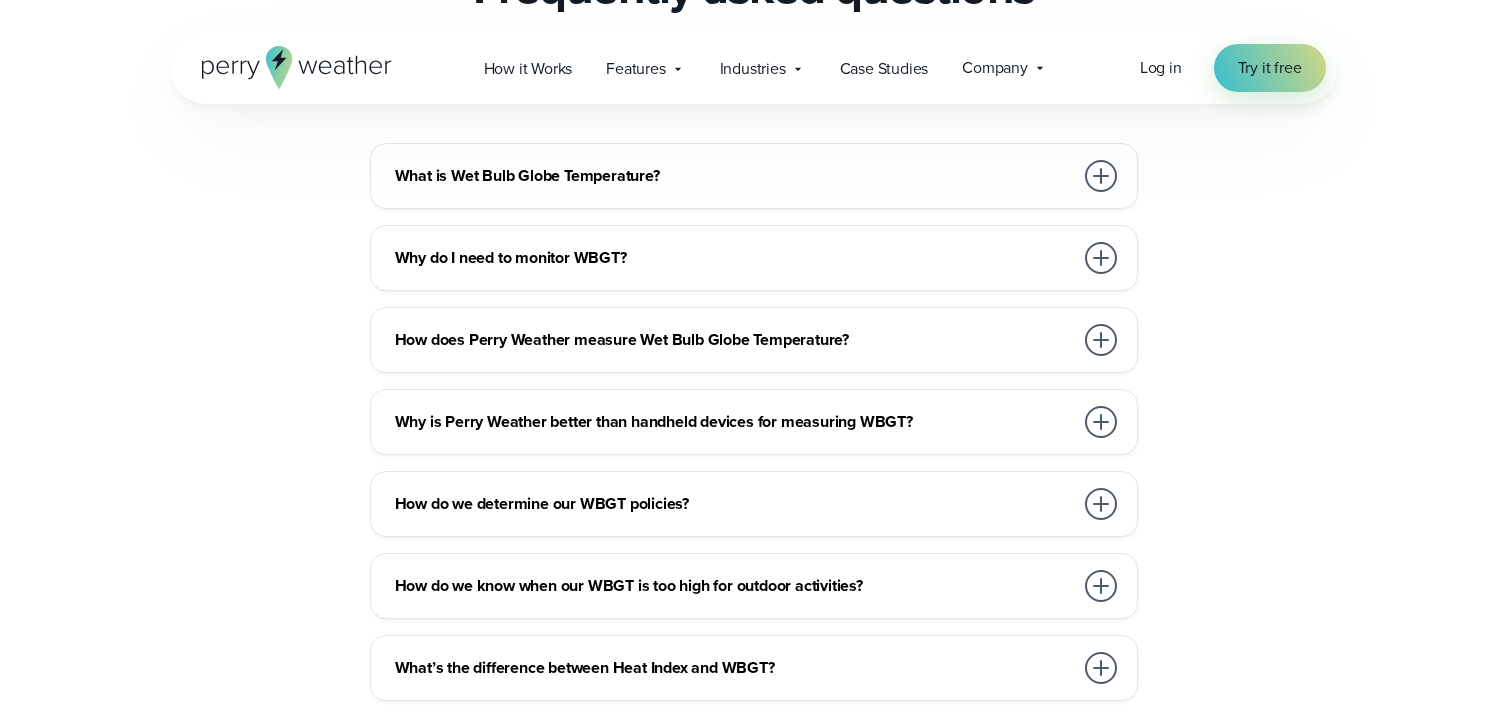 click at bounding box center (1101, 340) 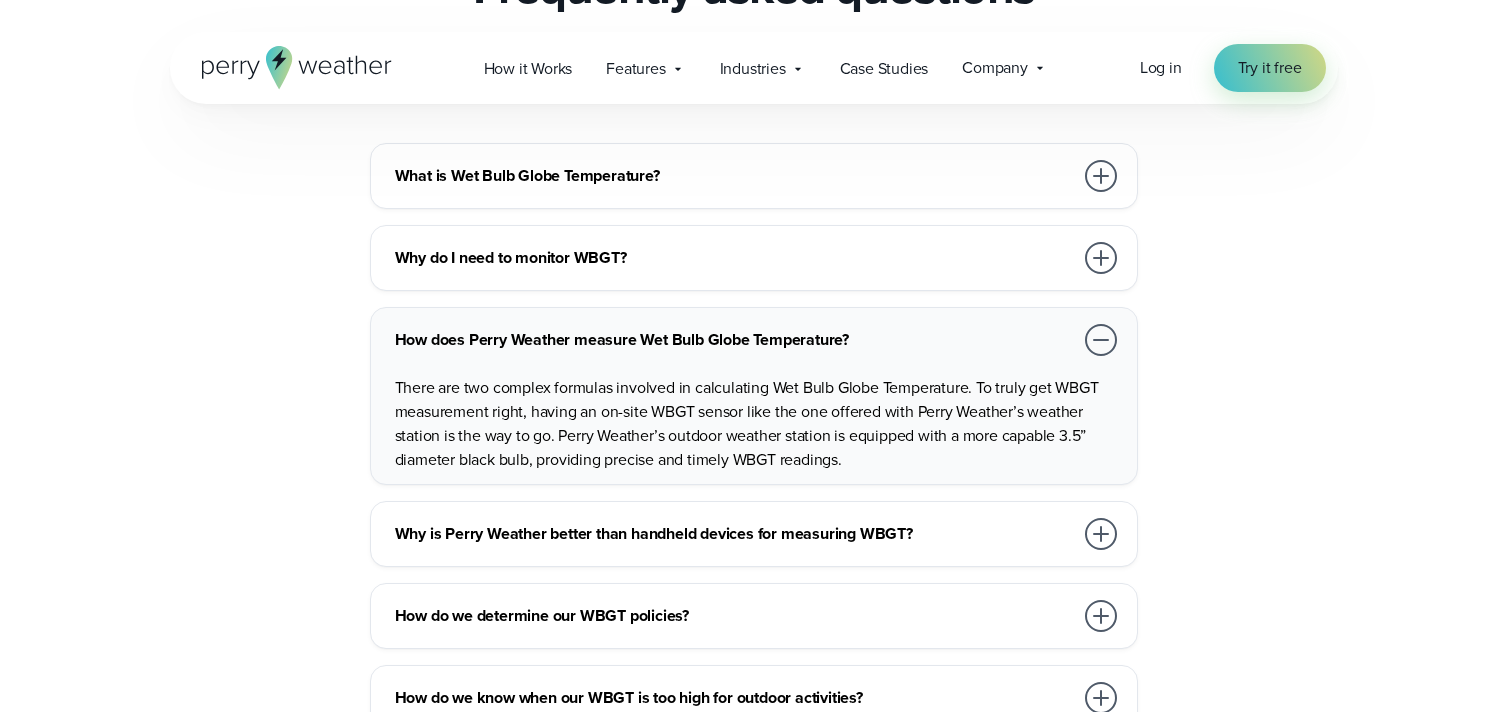 click at bounding box center [1101, 534] 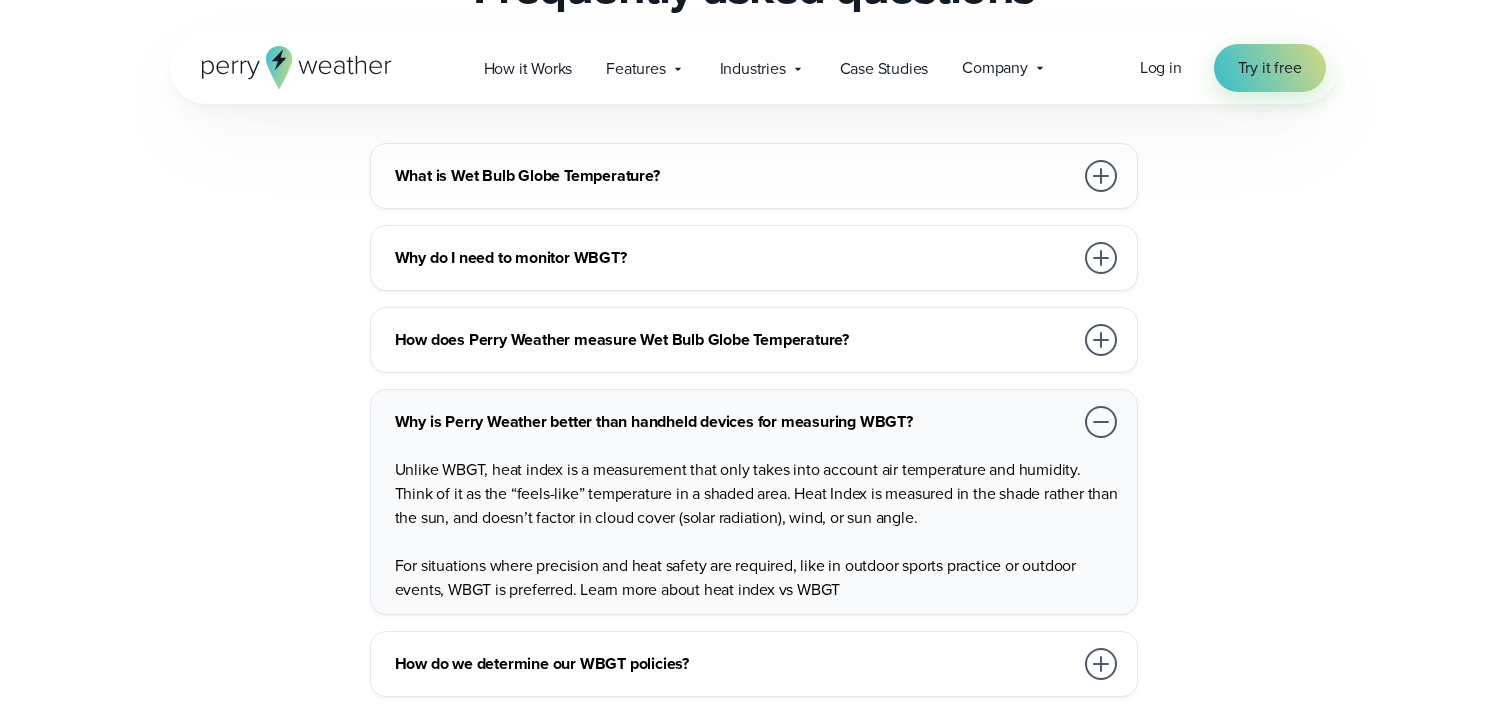 click at bounding box center (1101, 422) 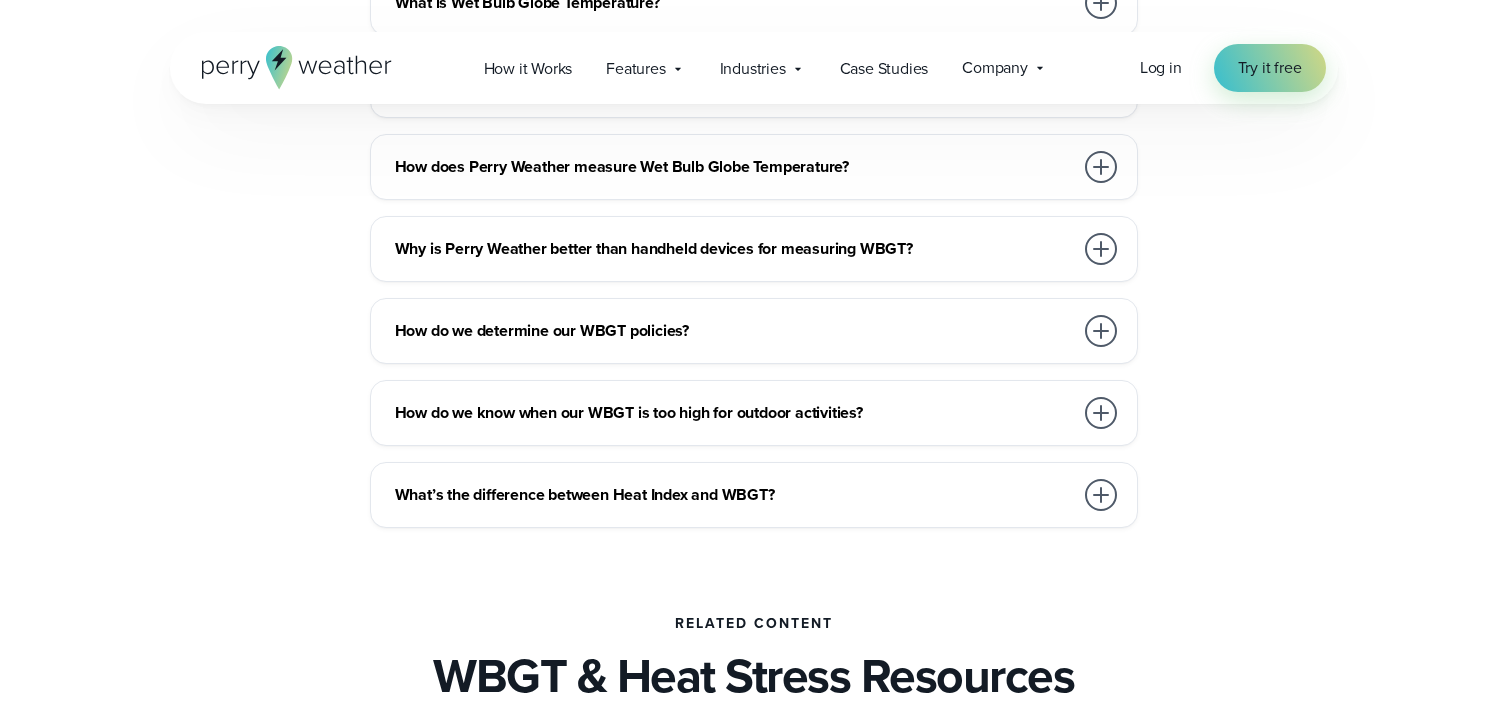 scroll, scrollTop: 5762, scrollLeft: 0, axis: vertical 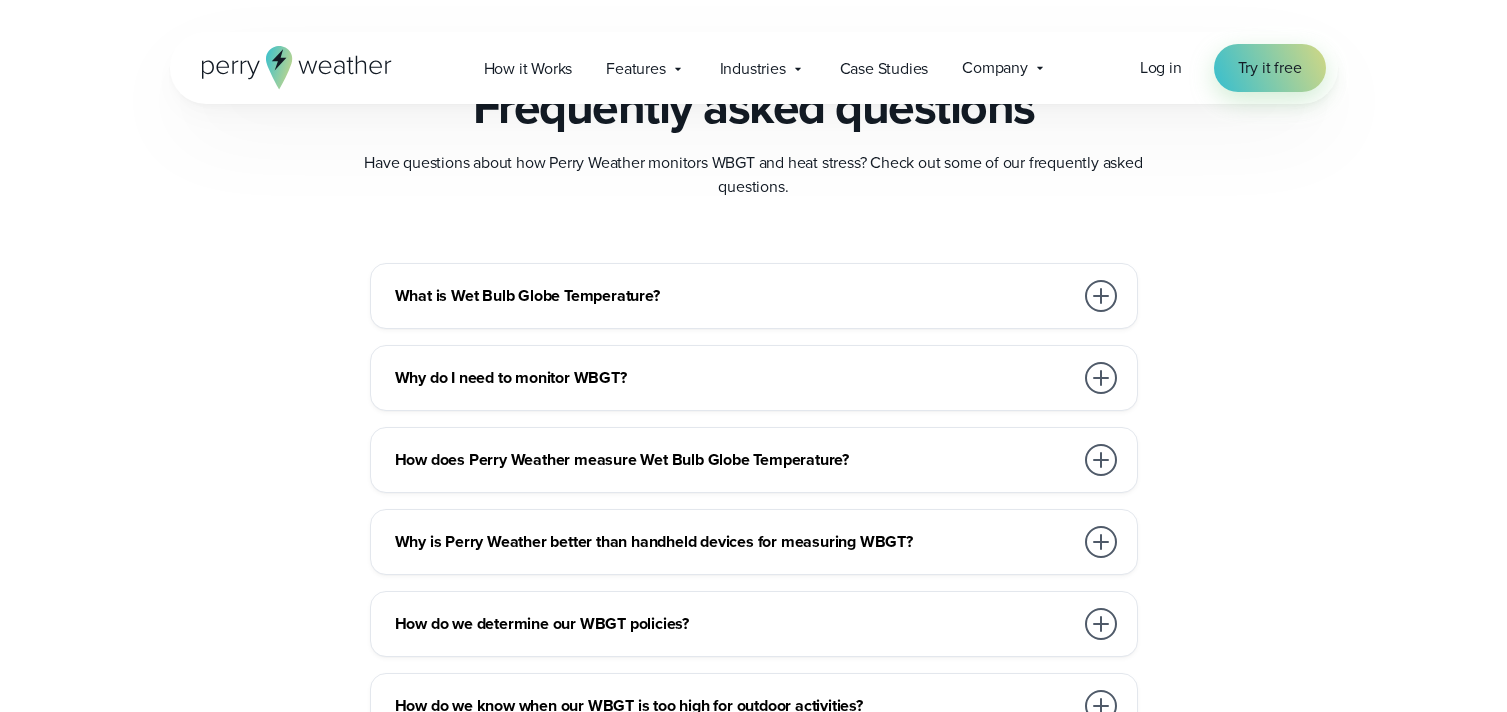 click at bounding box center (1101, 296) 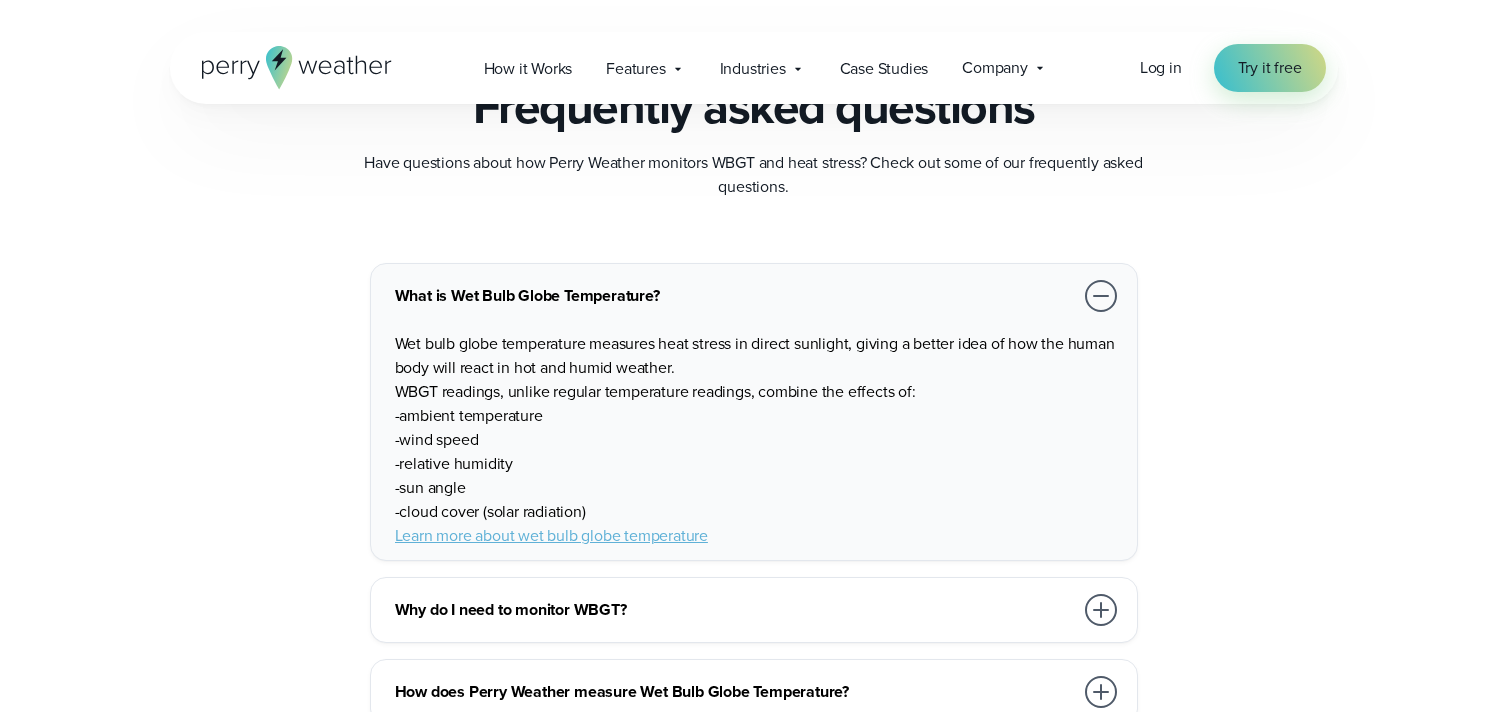 click on "Learn more about wet bulb globe temperature" at bounding box center [551, 535] 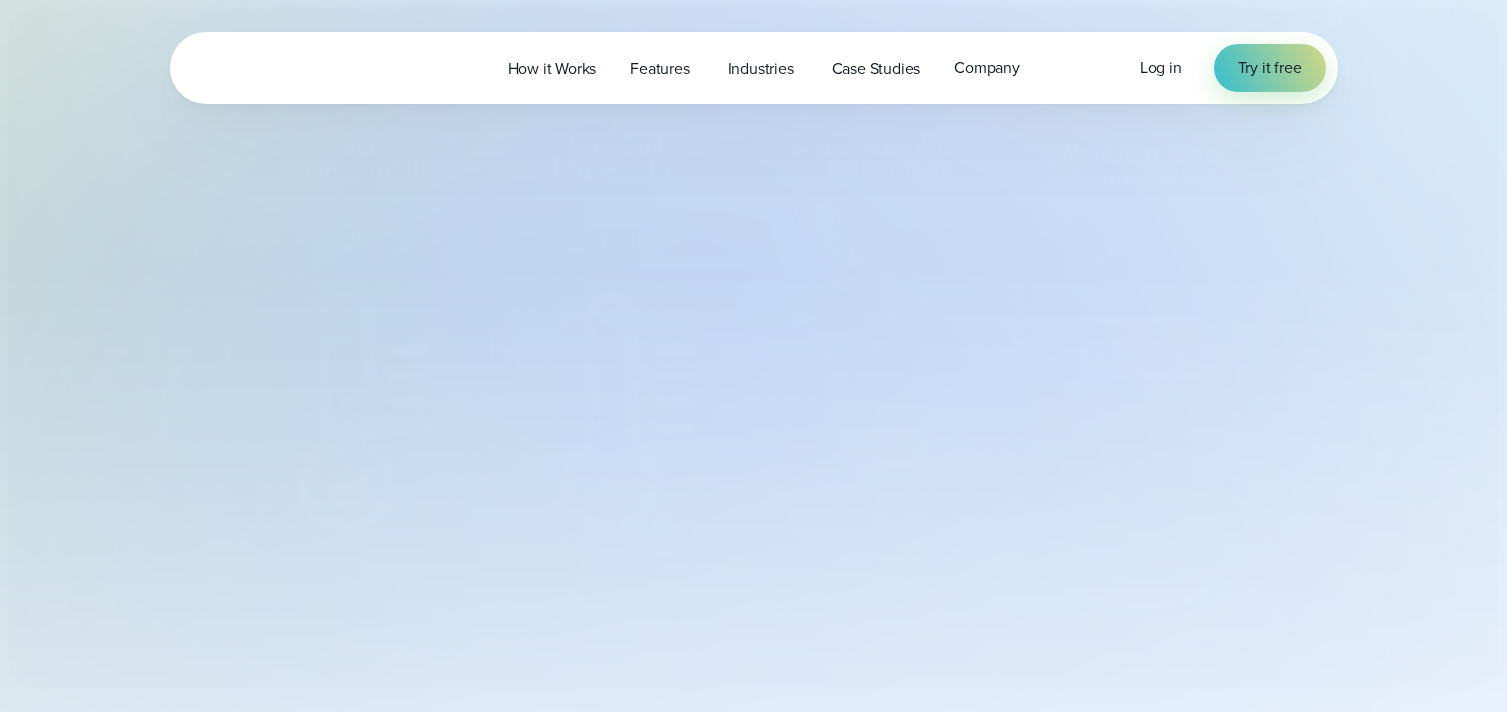 select on "***" 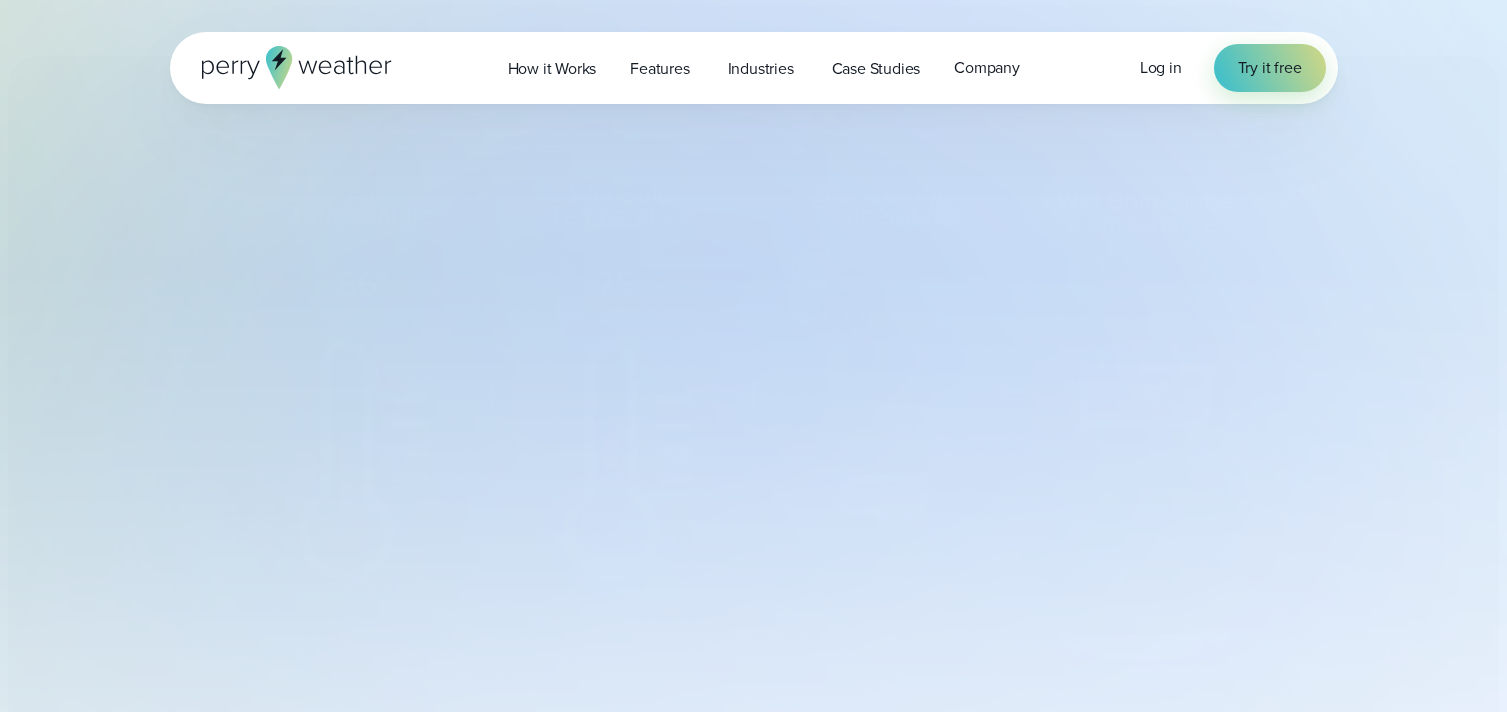 scroll, scrollTop: 0, scrollLeft: 0, axis: both 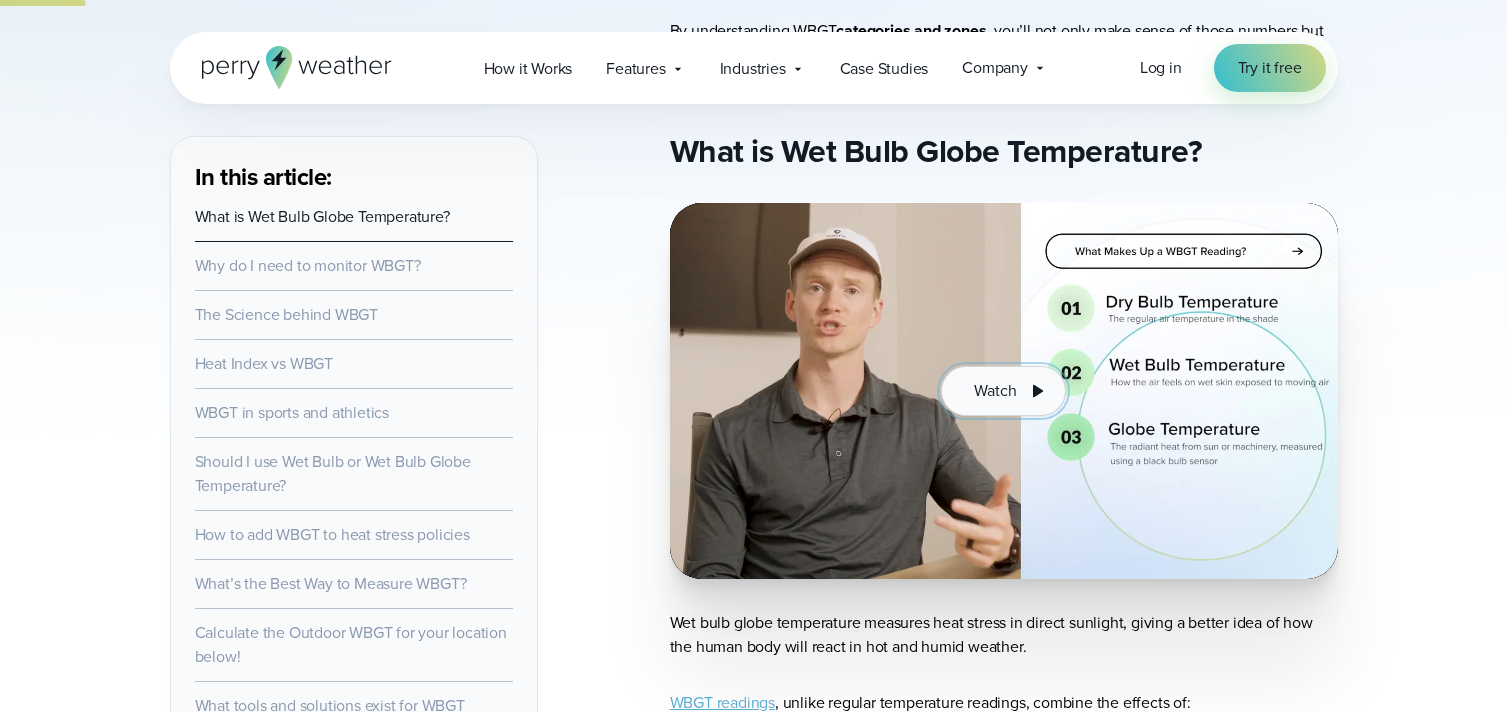 click on "Watch" at bounding box center (995, 391) 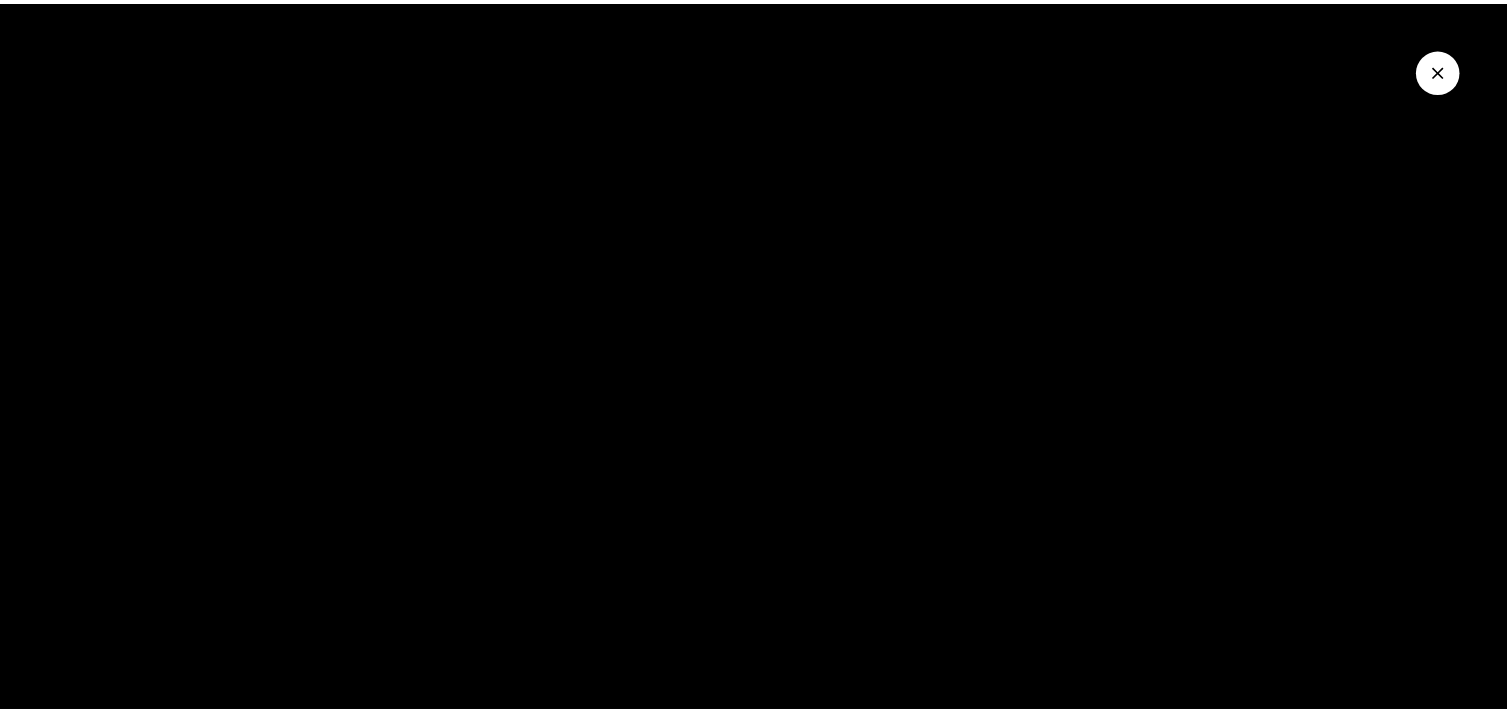 scroll, scrollTop: 0, scrollLeft: 0, axis: both 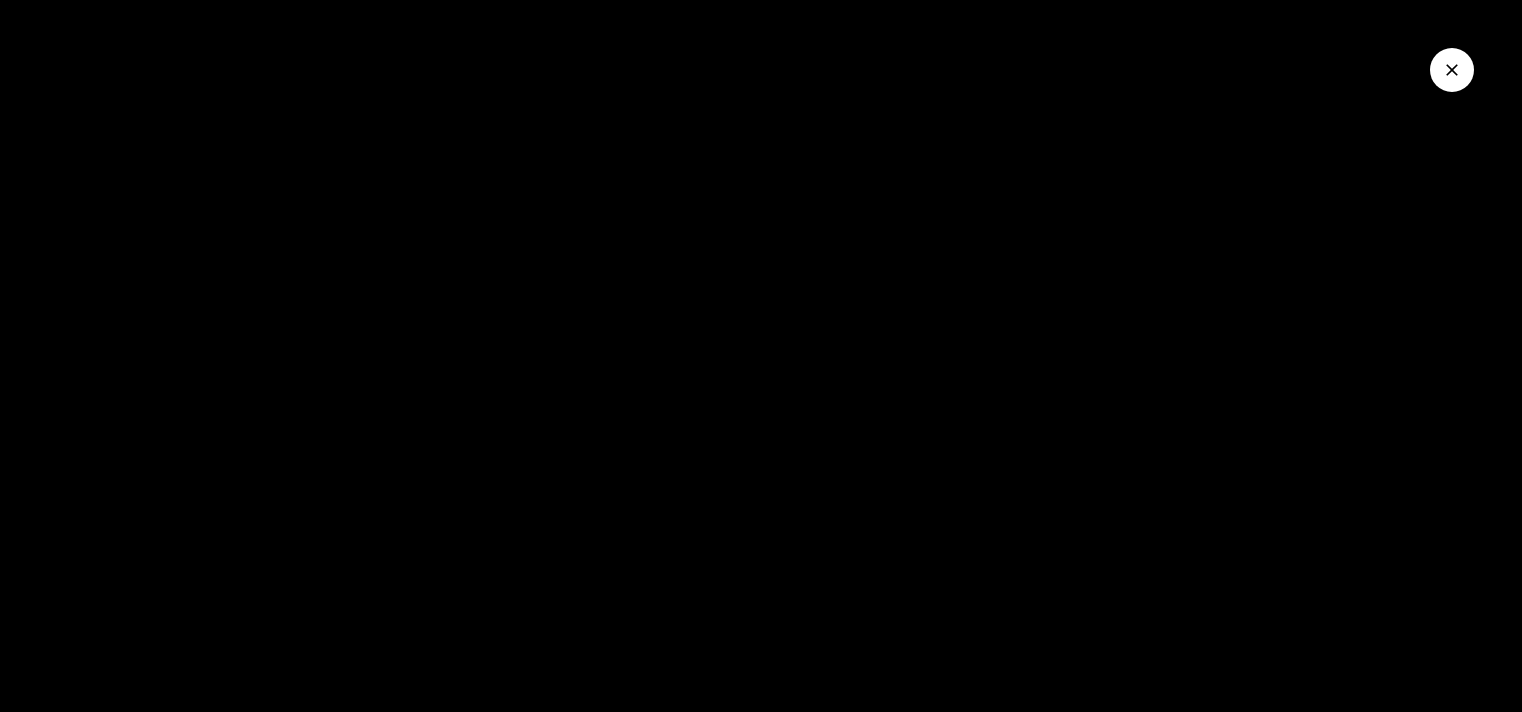 click 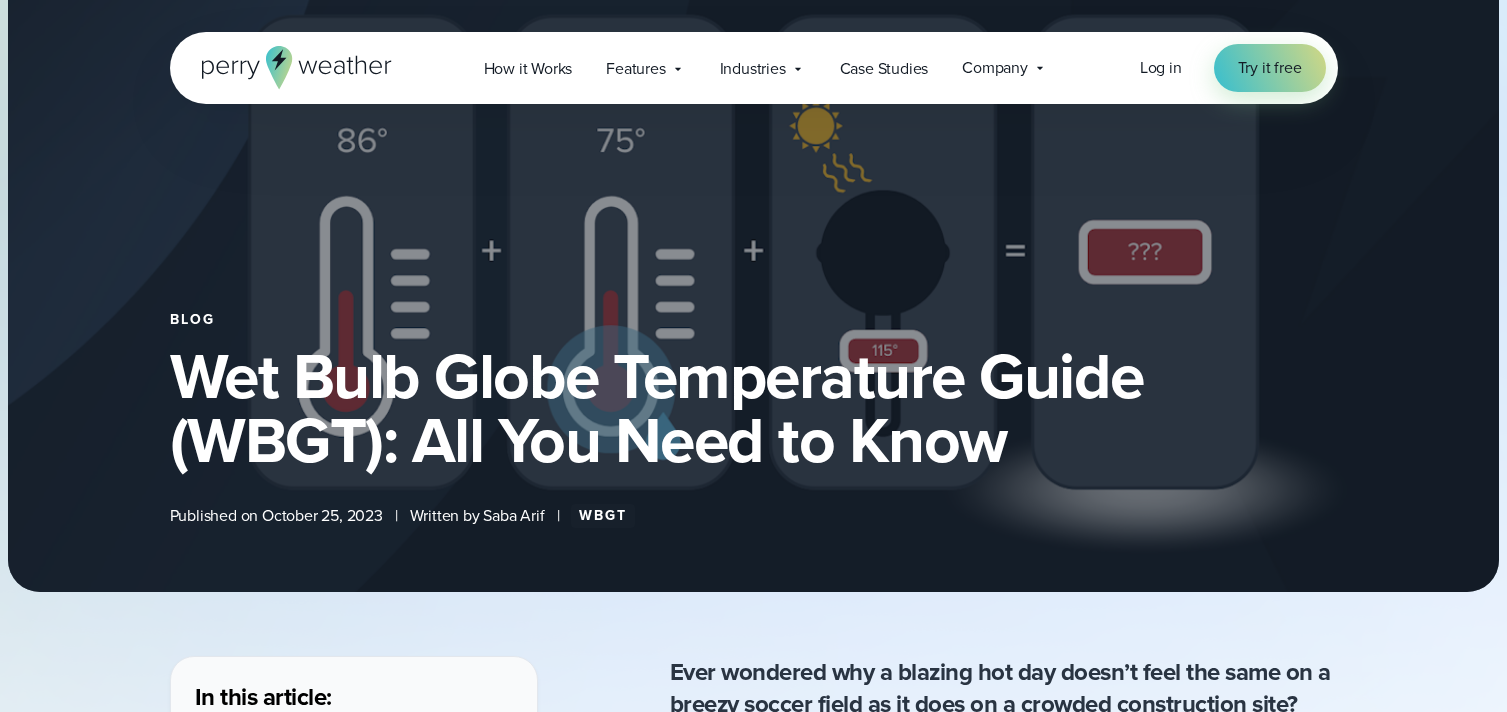 scroll, scrollTop: 0, scrollLeft: 0, axis: both 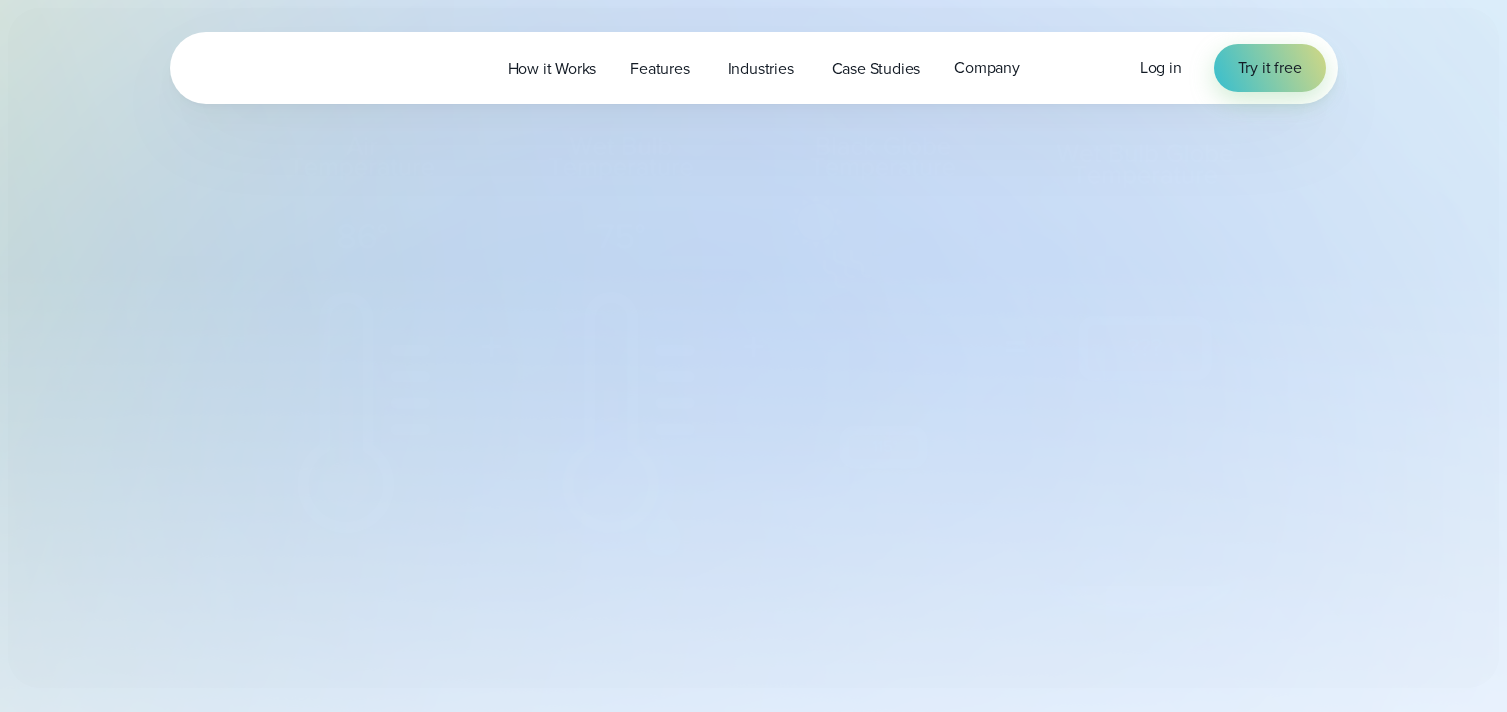 select on "***" 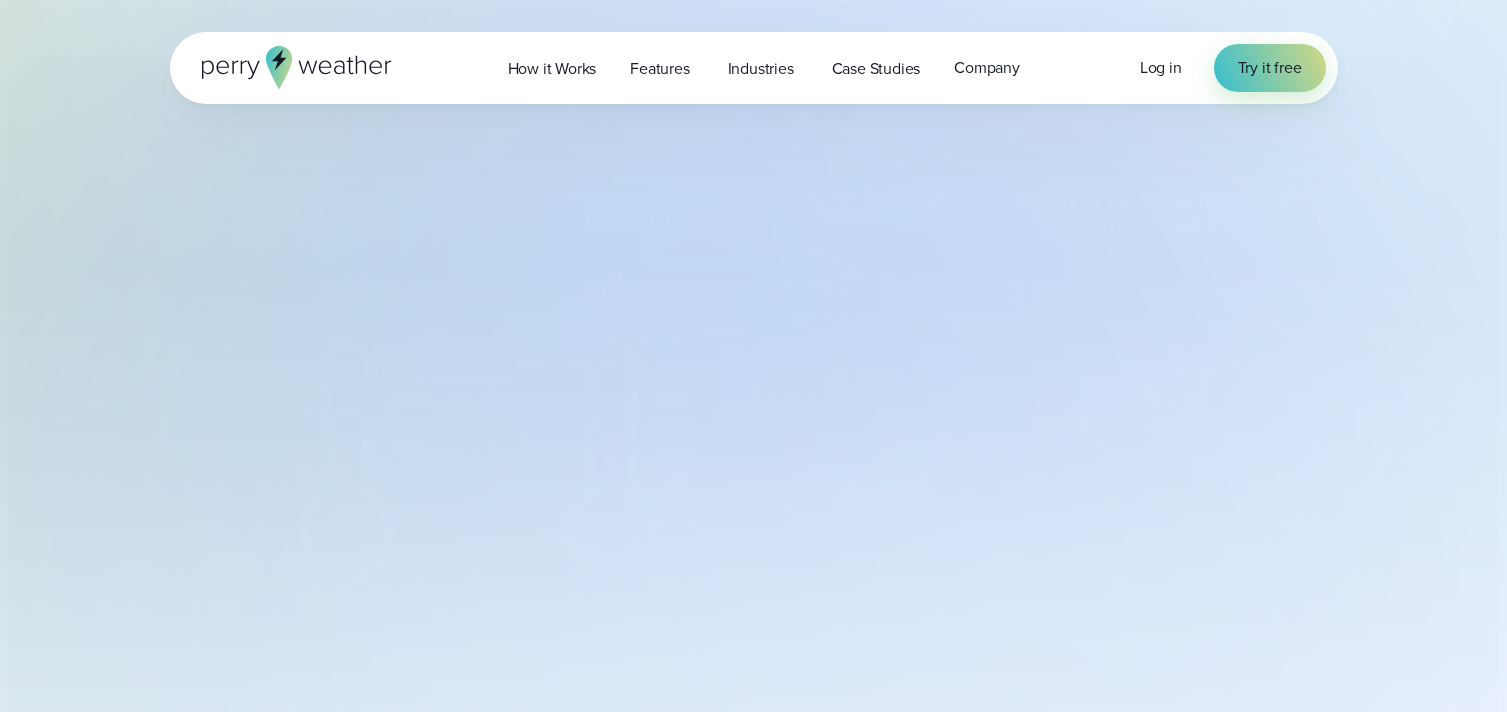 type on "*******" 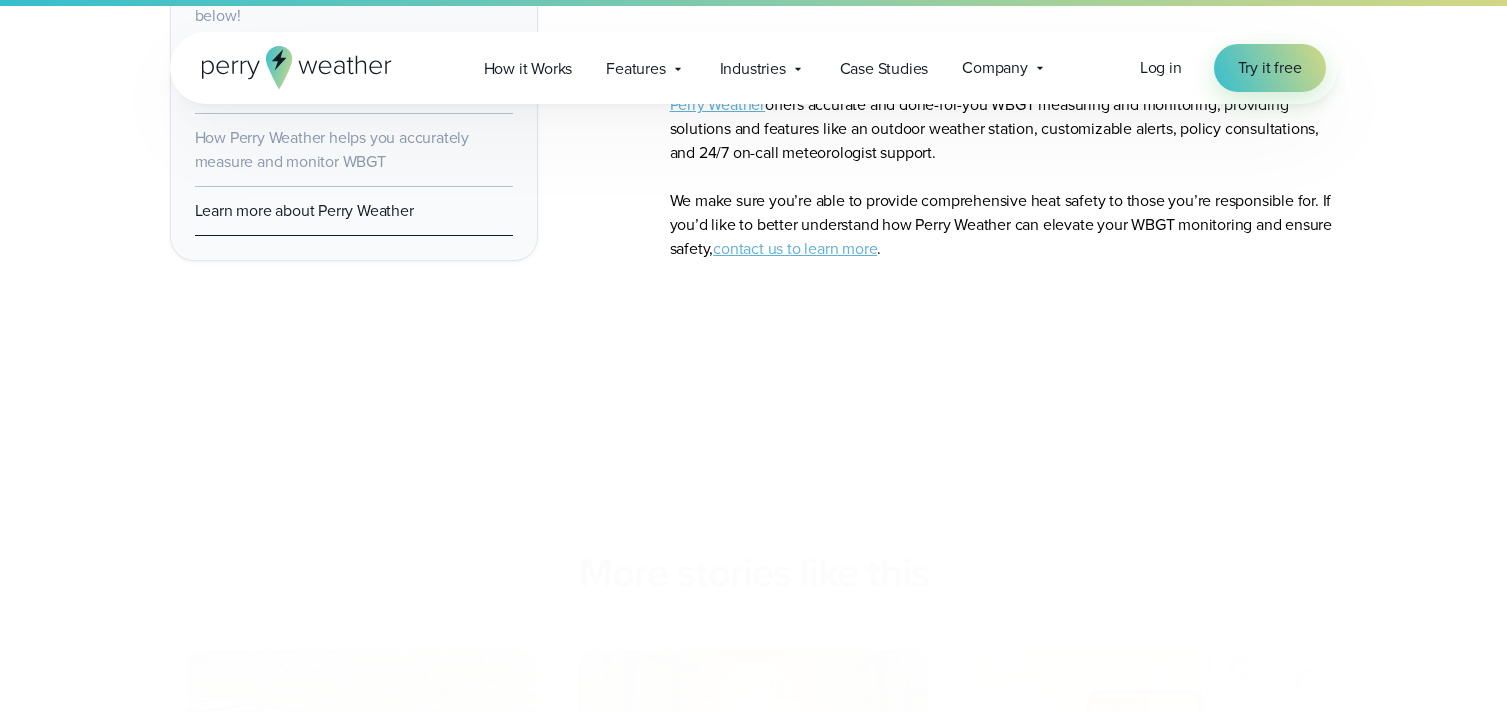scroll, scrollTop: 0, scrollLeft: 0, axis: both 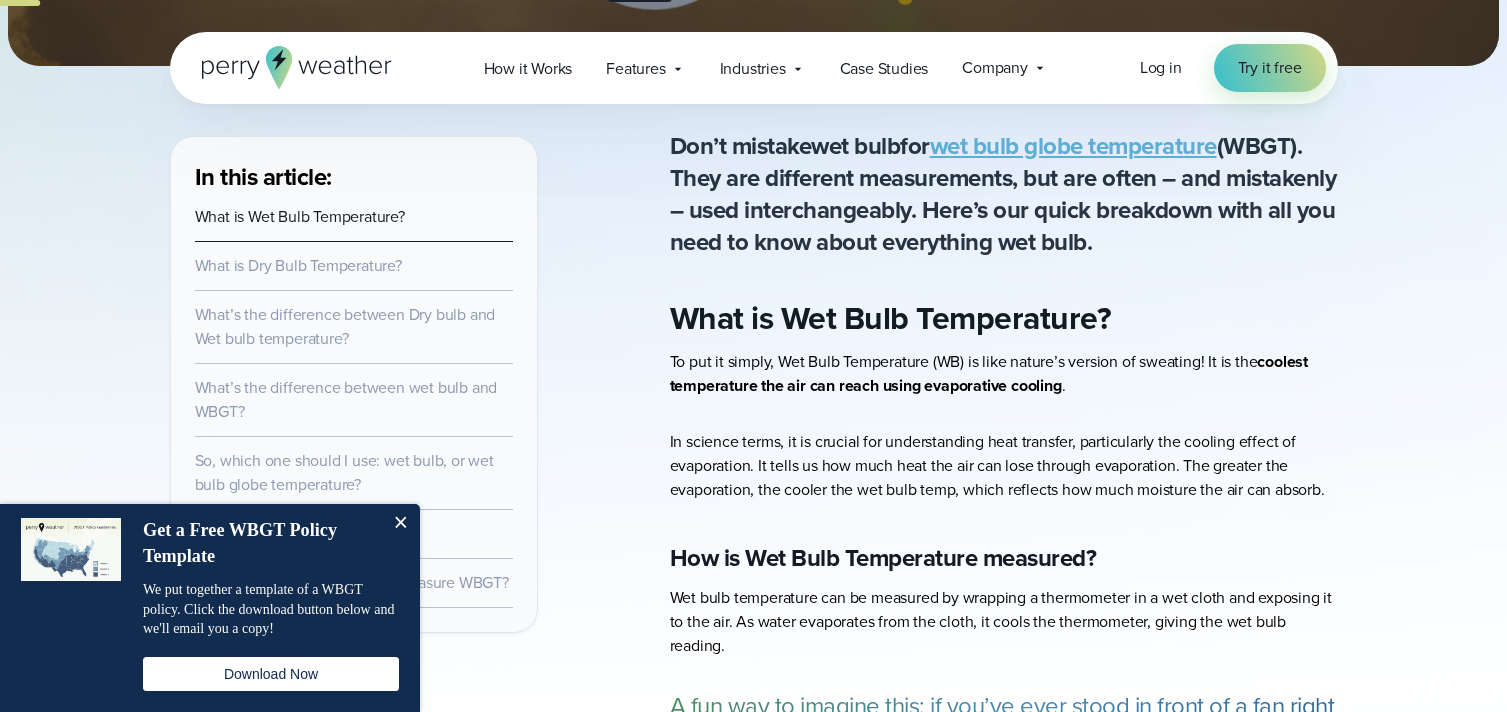 click at bounding box center [400, 524] 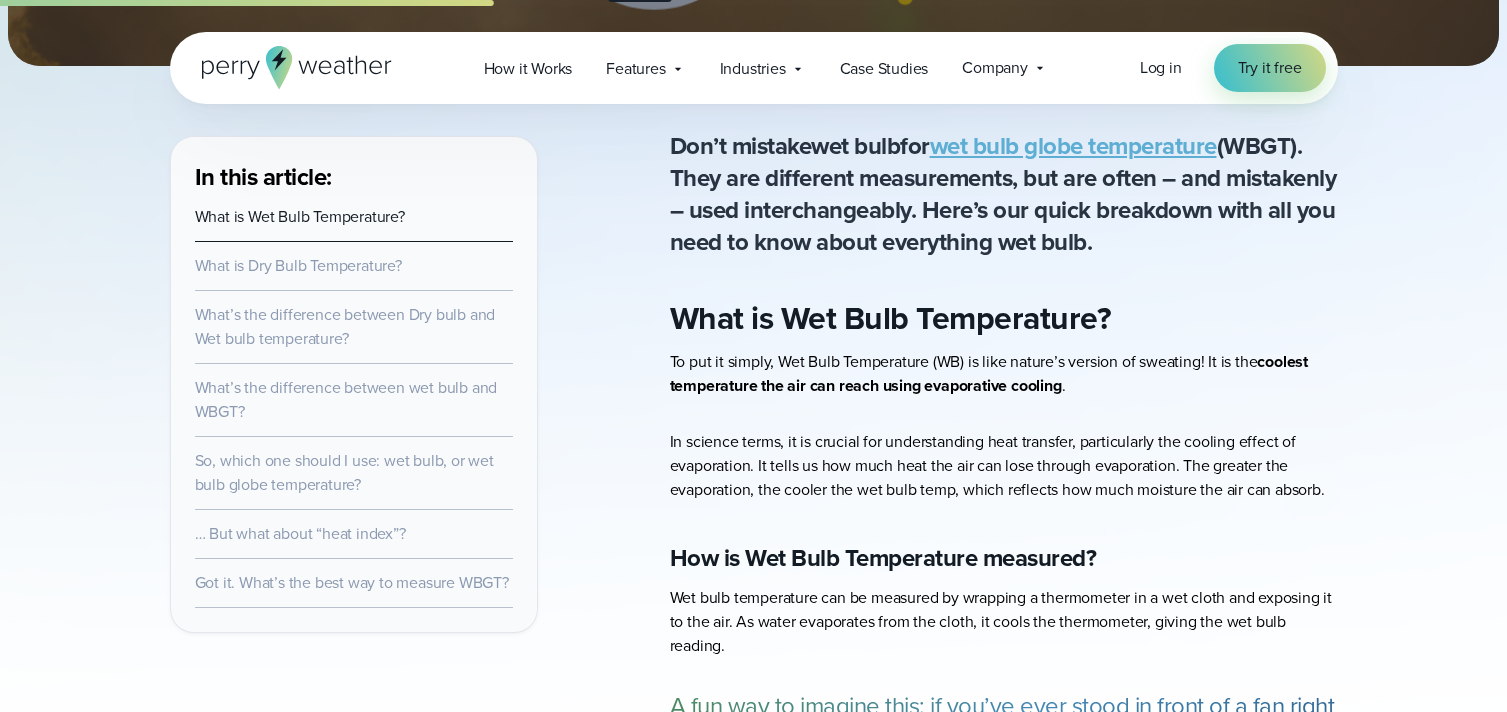 scroll, scrollTop: 1244, scrollLeft: 0, axis: vertical 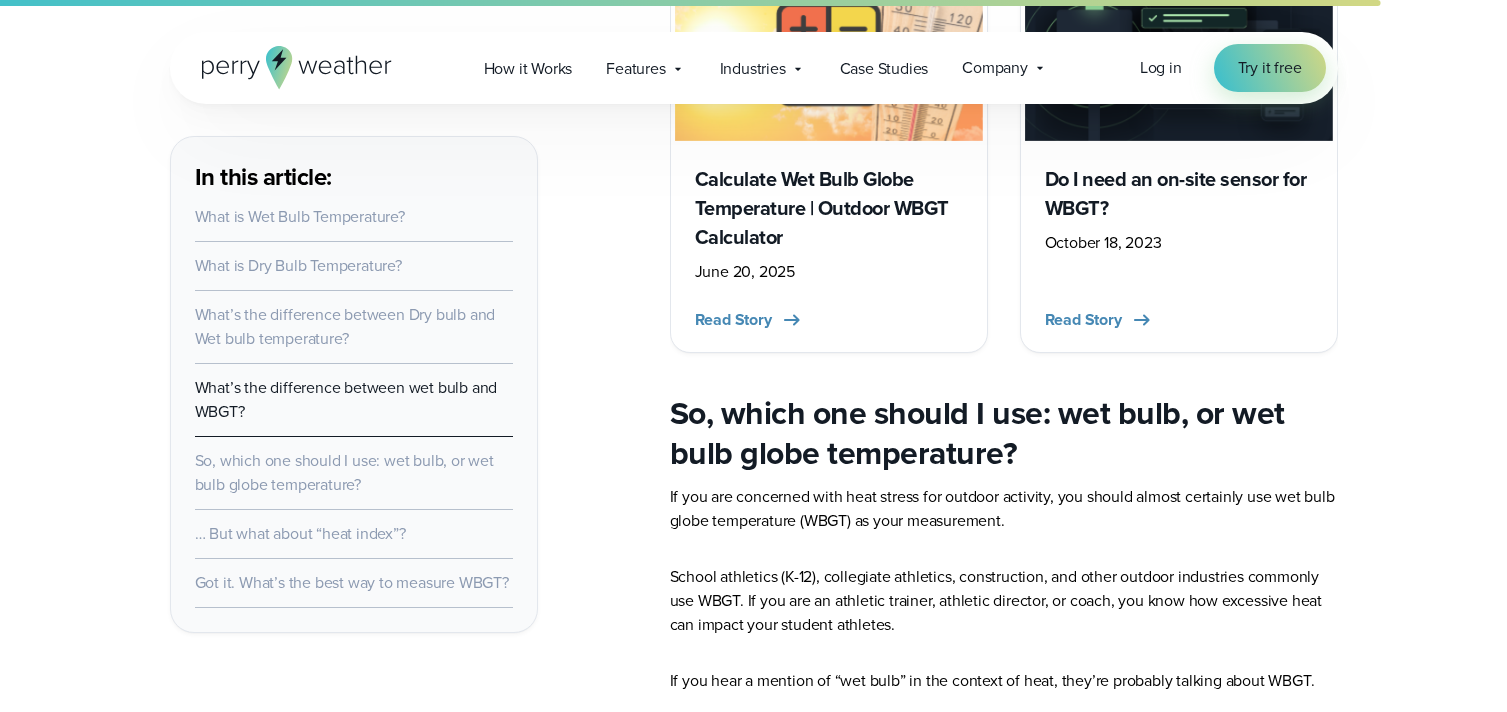 click on "Calculate Wet Bulb Globe Temperature | Outdoor WBGT Calculator" at bounding box center [829, 208] 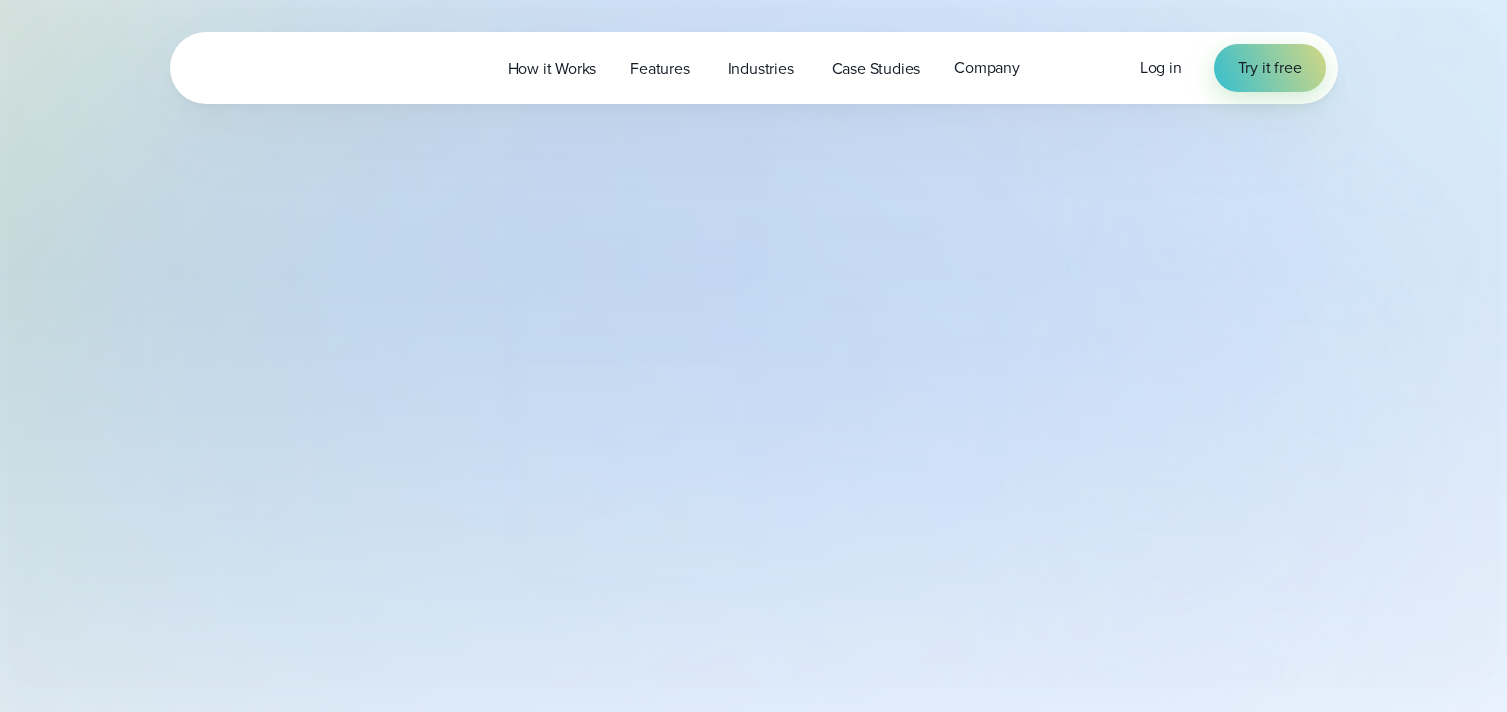 select on "***" 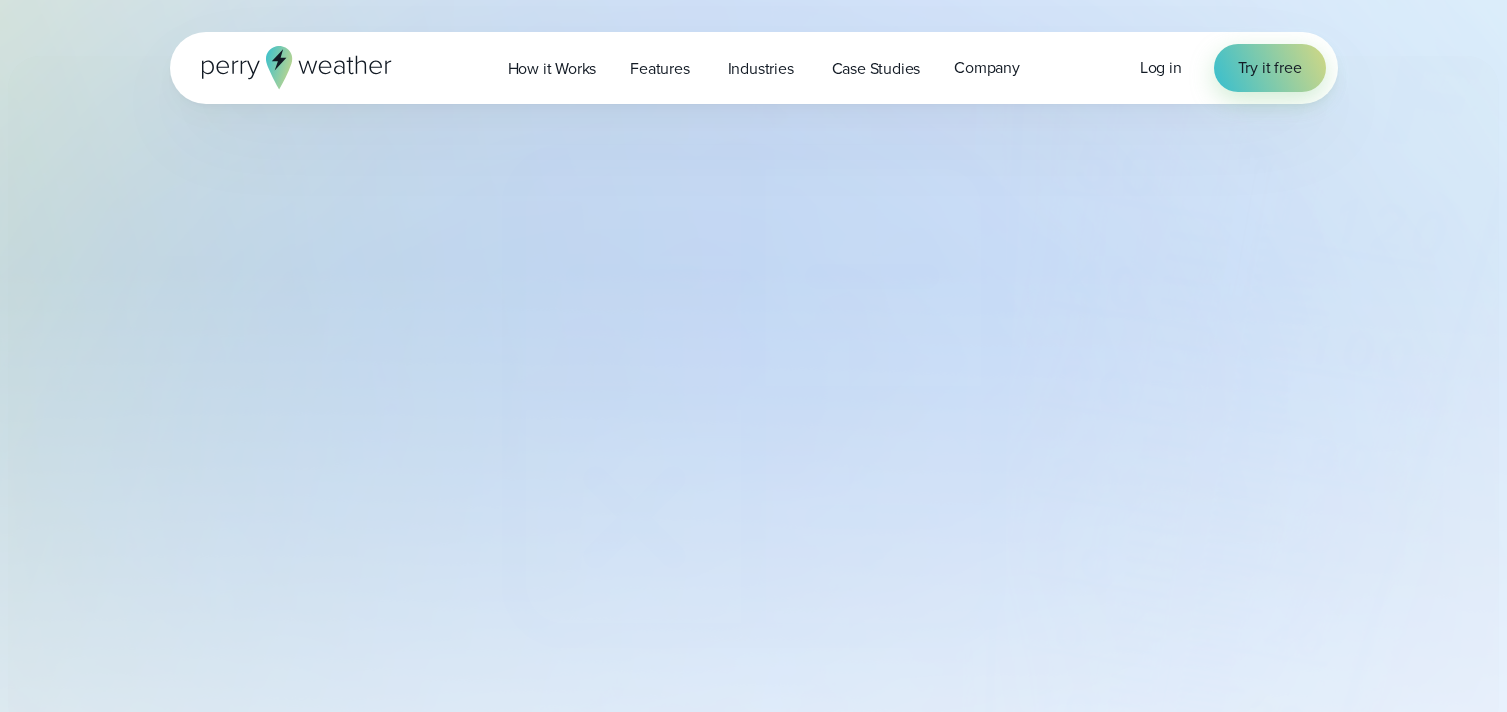 scroll, scrollTop: 0, scrollLeft: 0, axis: both 